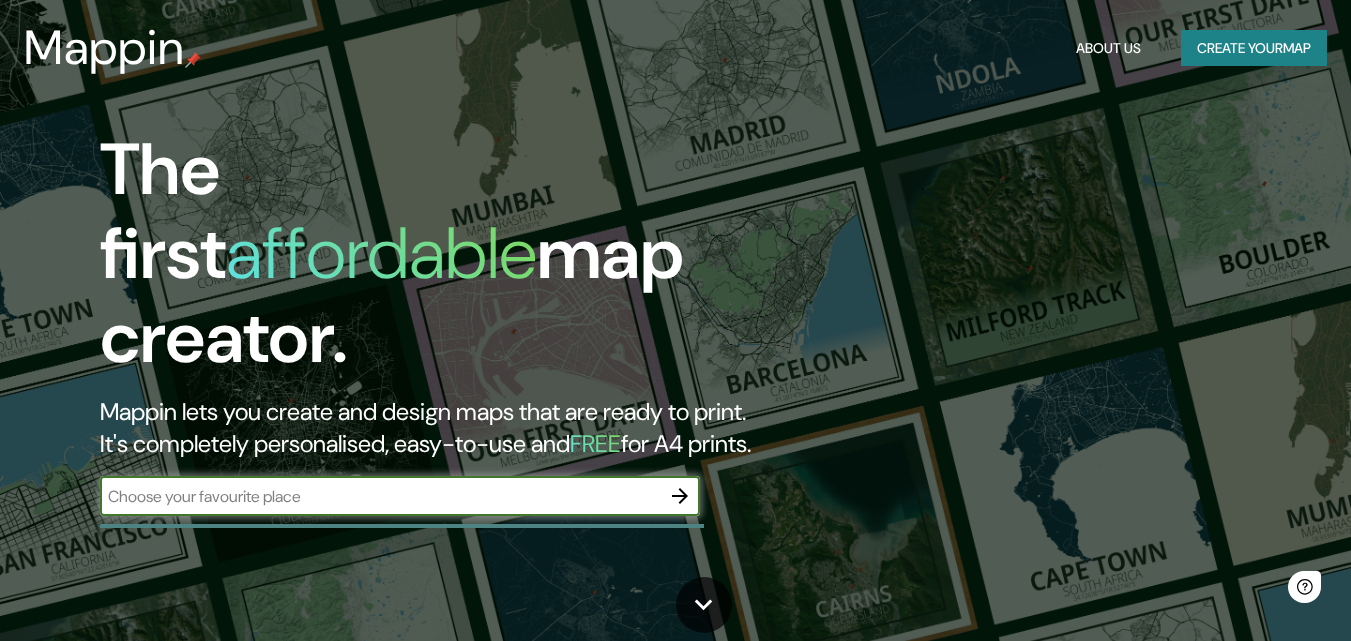 scroll, scrollTop: 0, scrollLeft: 0, axis: both 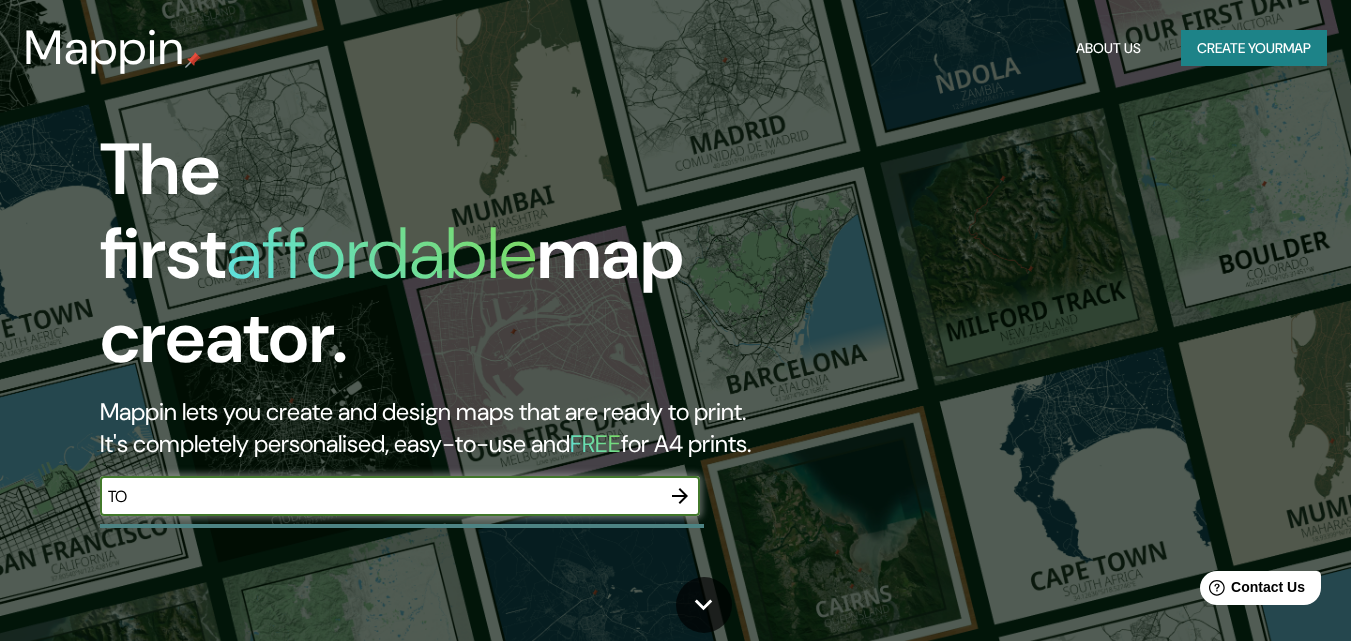 type on "T" 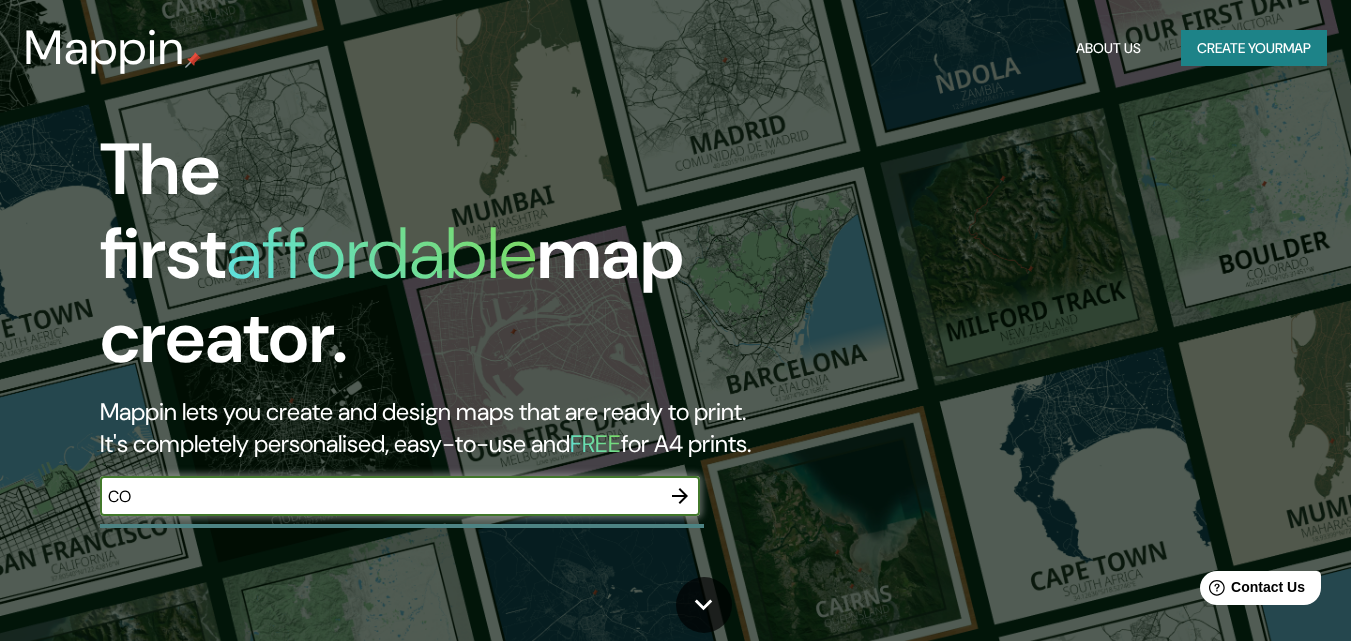 type on "C" 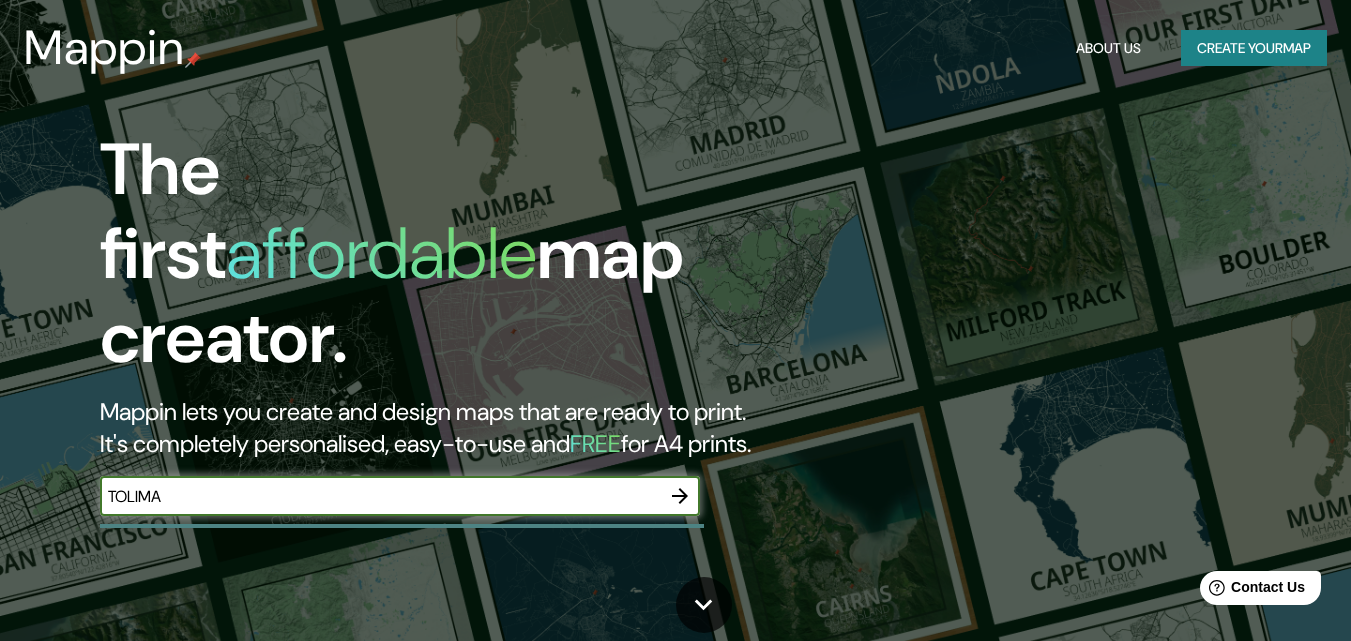 type on "TOLIMA" 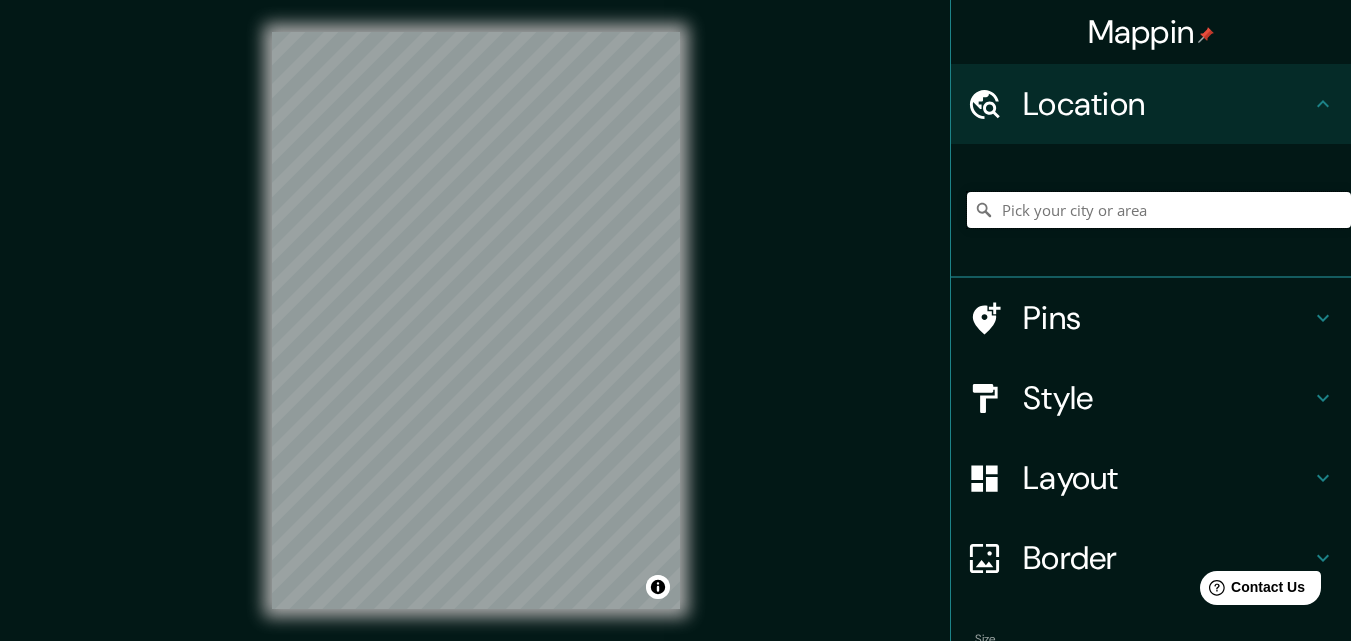 click at bounding box center (1159, 210) 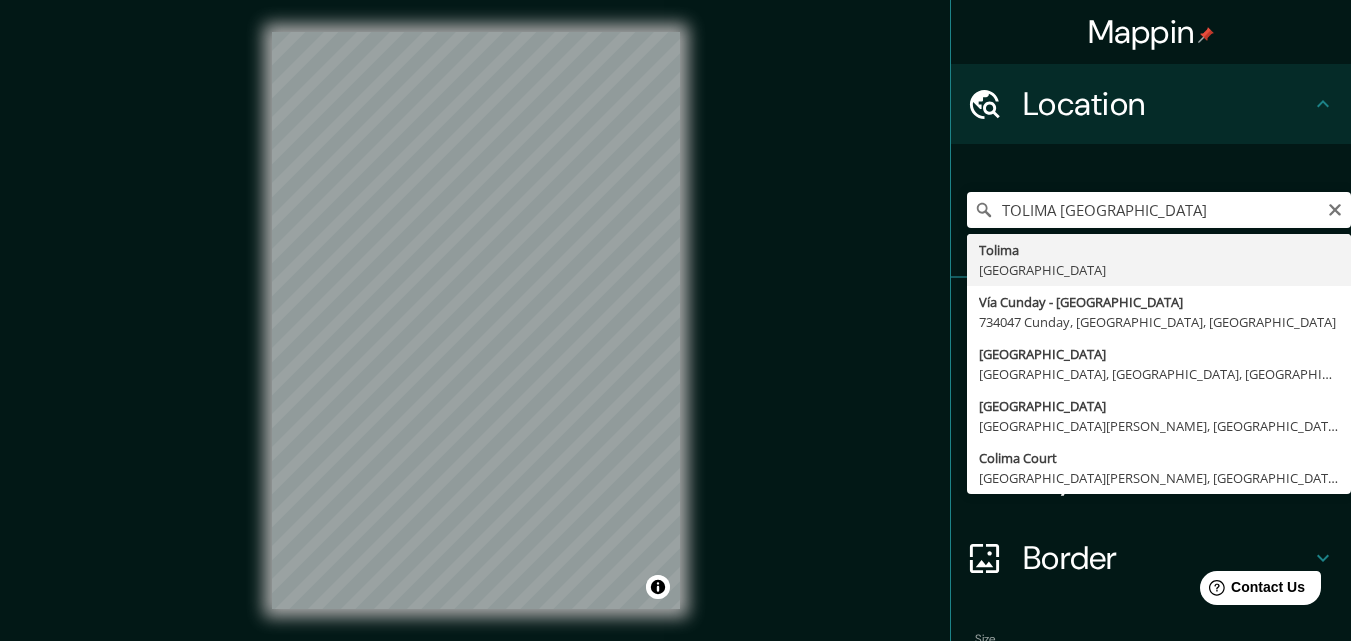 type on "Tolima, [GEOGRAPHIC_DATA]" 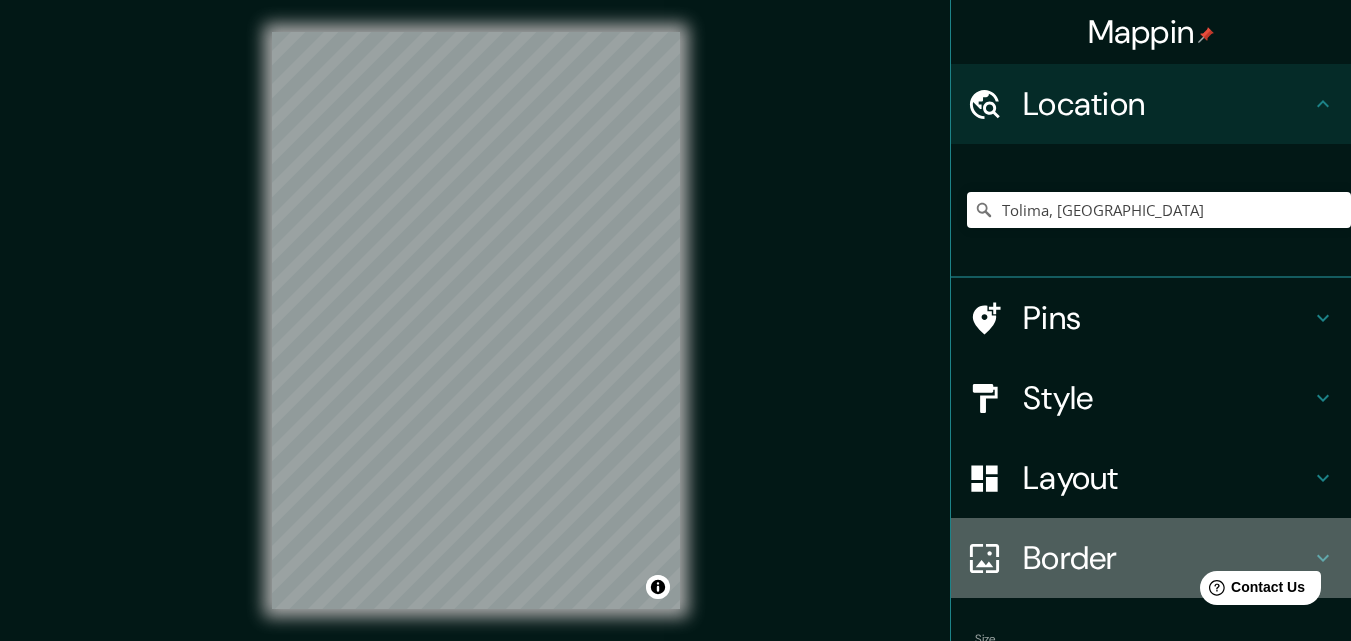 click 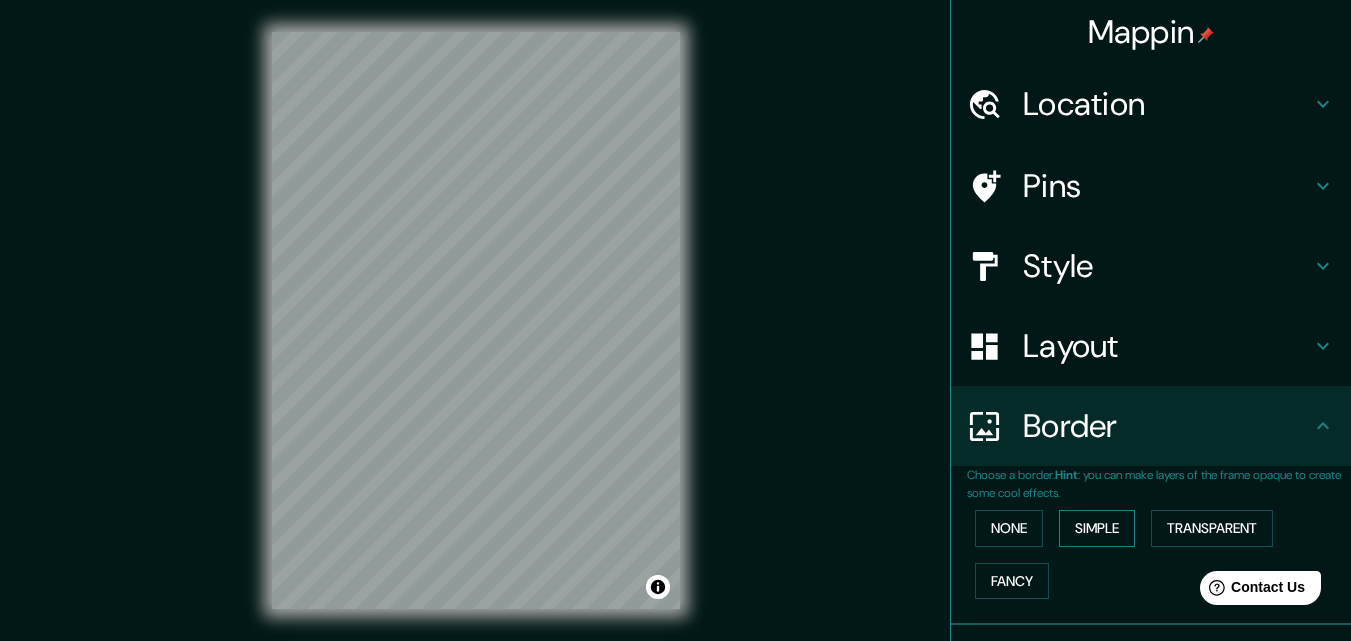 click on "Simple" at bounding box center [1097, 528] 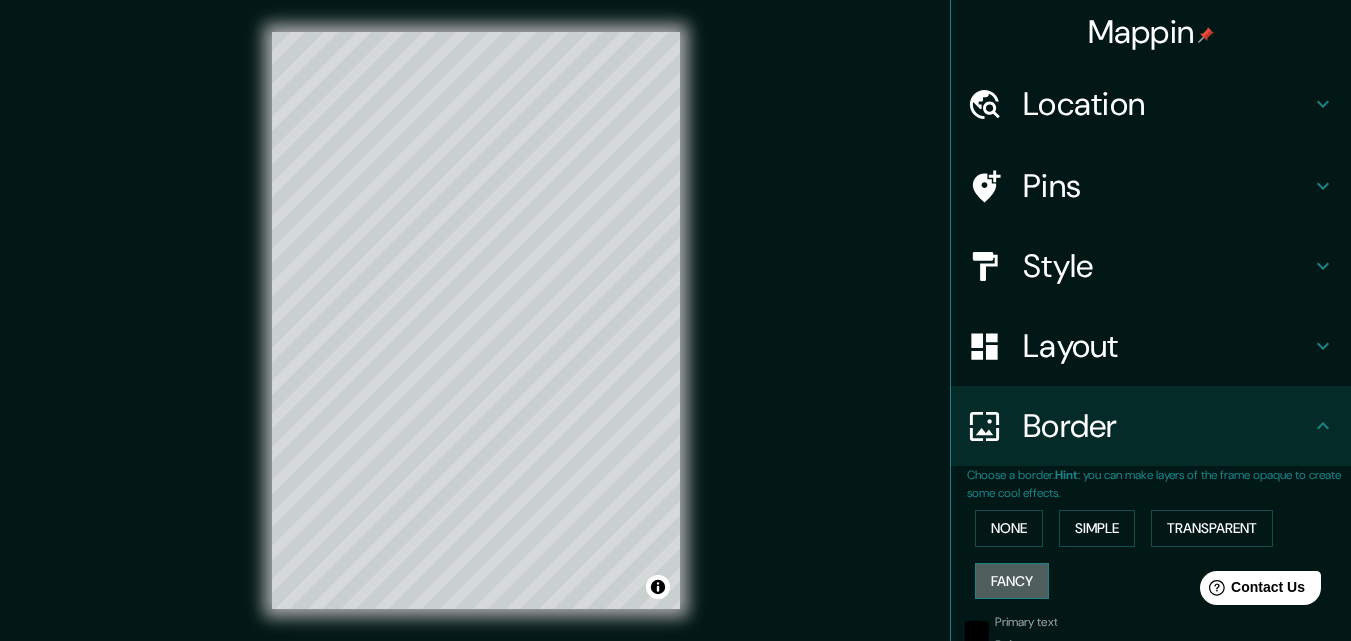 click on "Fancy" at bounding box center (1012, 581) 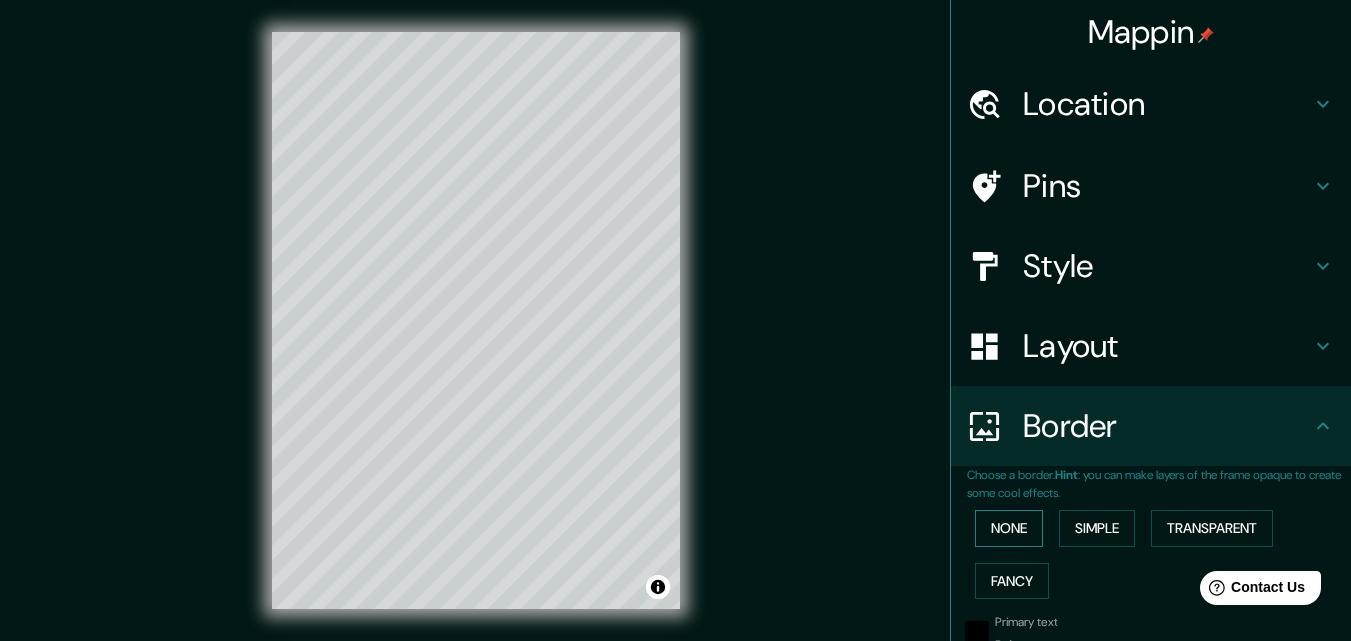 click on "None" at bounding box center (1009, 528) 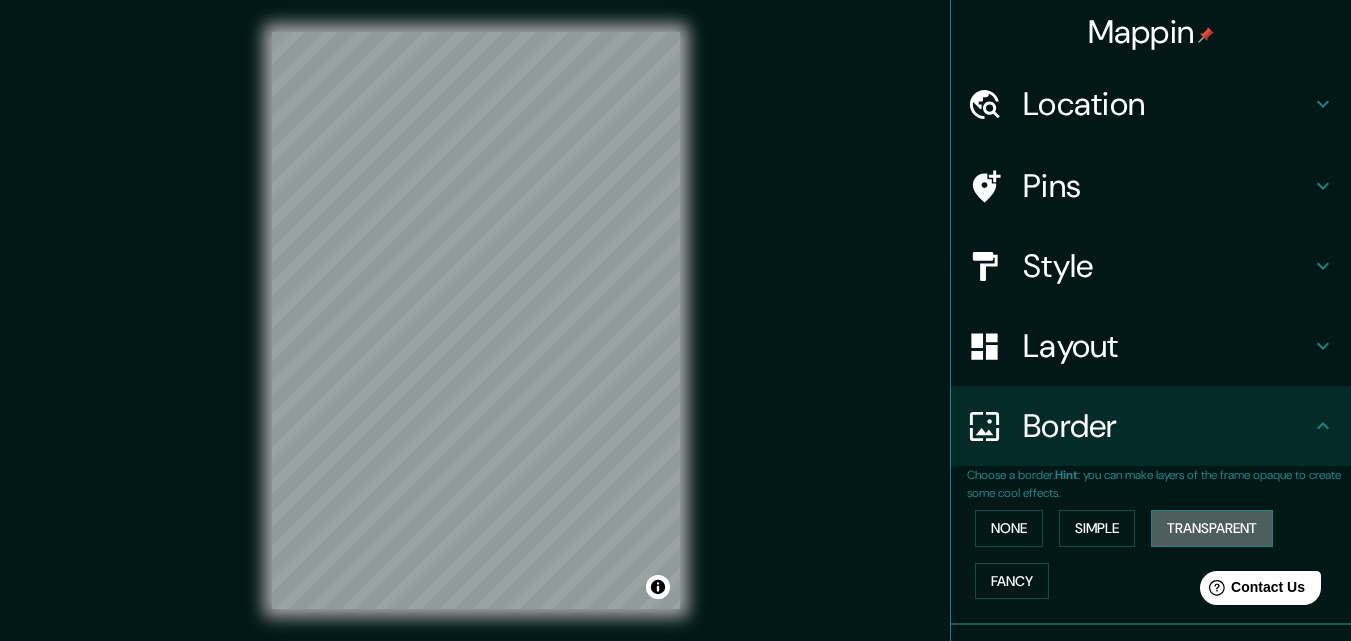 click on "Transparent" at bounding box center [1212, 528] 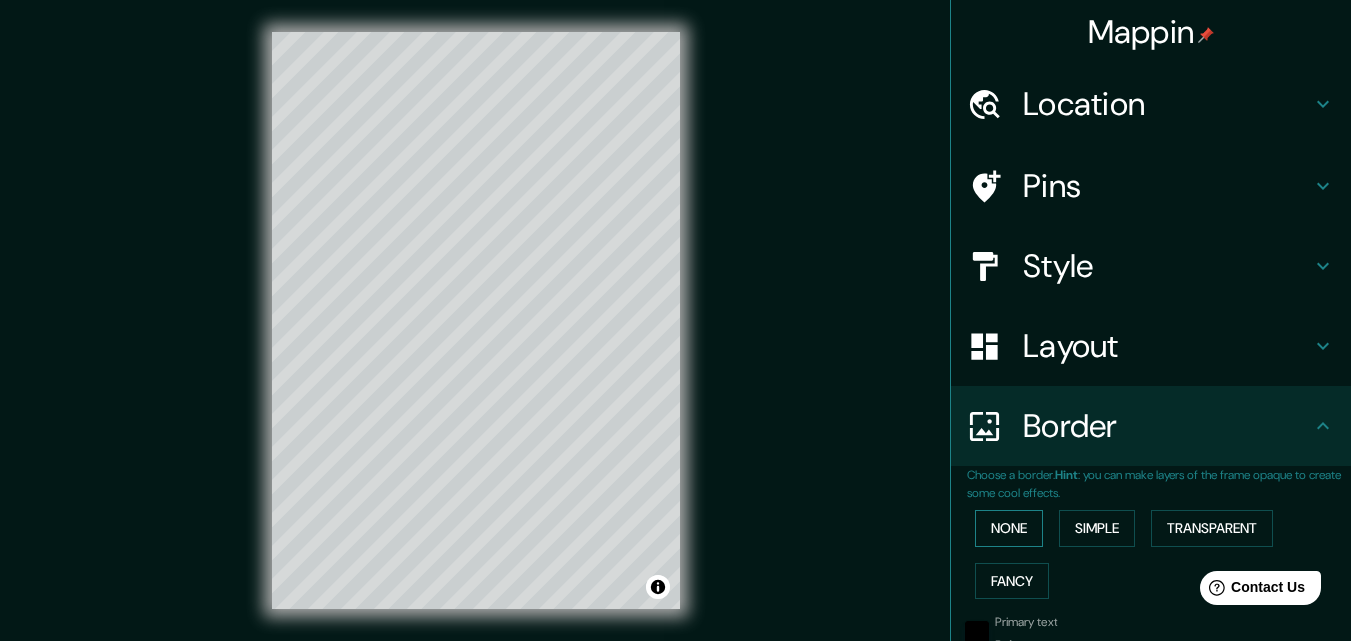 click on "None" at bounding box center (1009, 528) 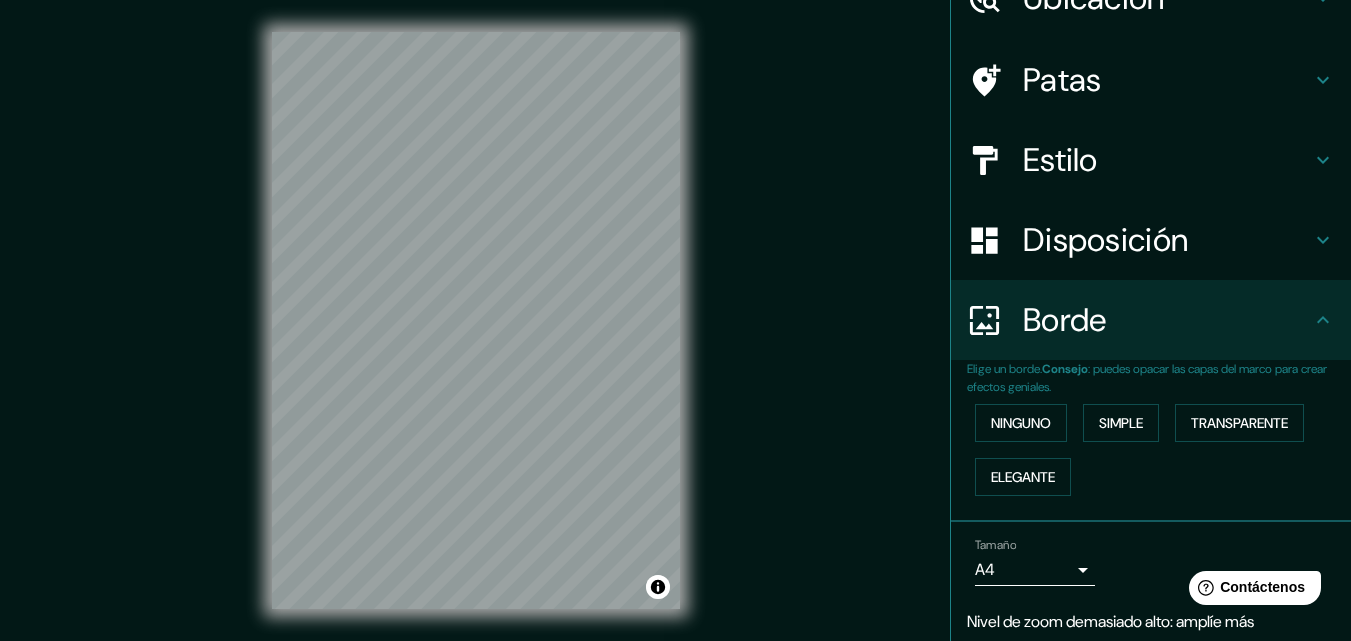 scroll, scrollTop: 0, scrollLeft: 0, axis: both 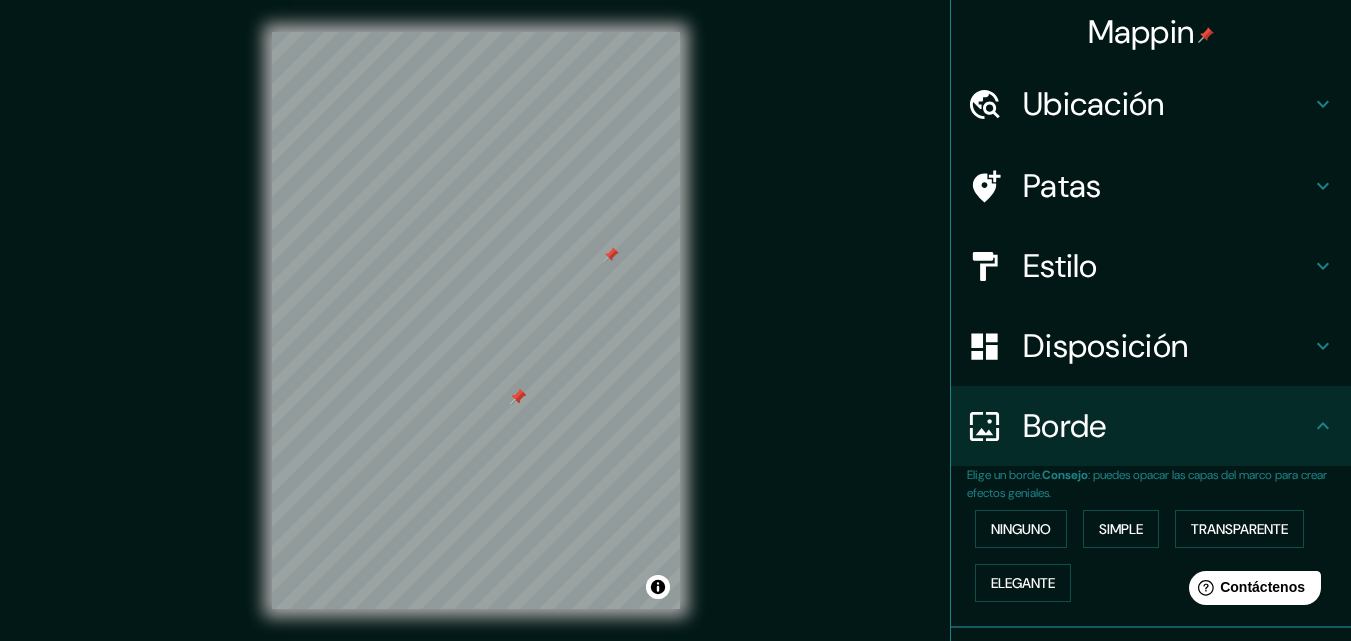 click on "Patas" at bounding box center [1062, 186] 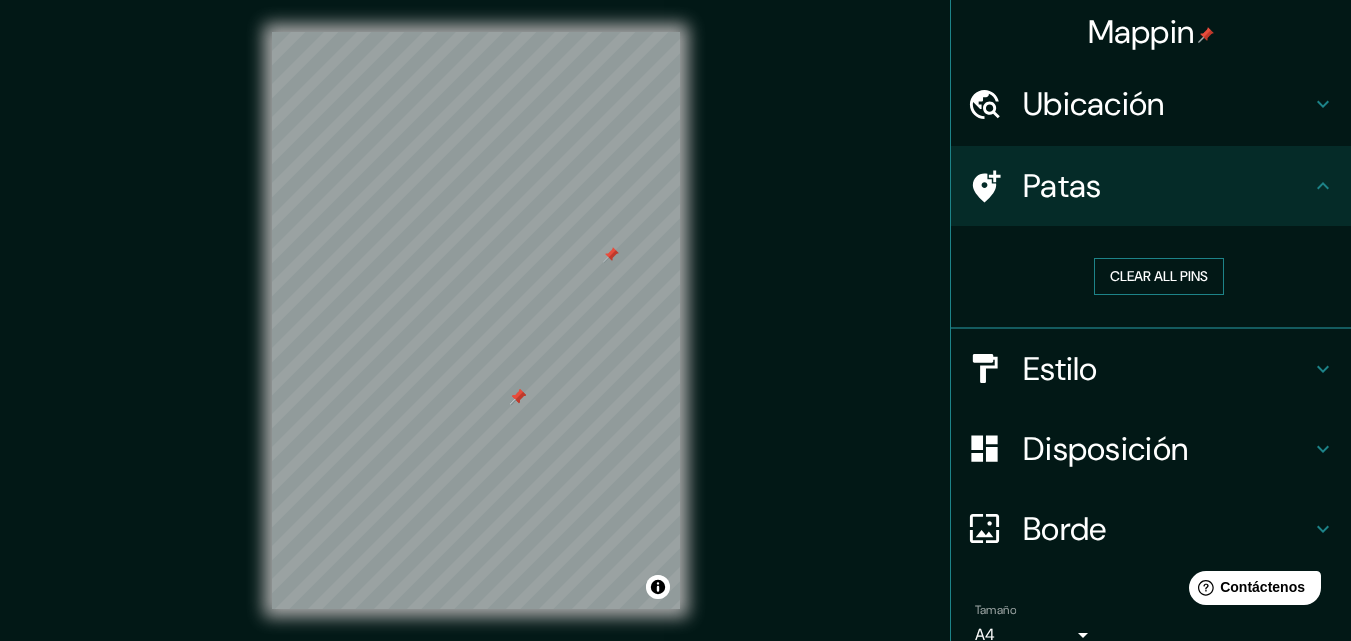 click on "Clear all pins" at bounding box center [1159, 276] 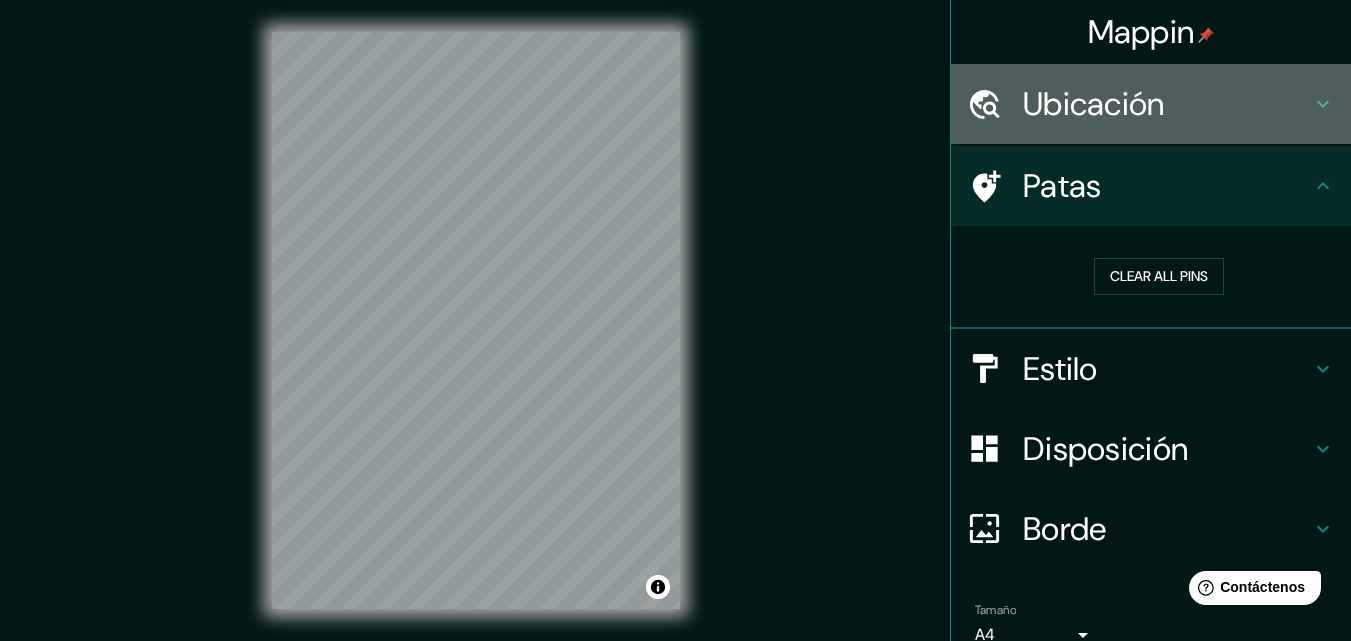 click 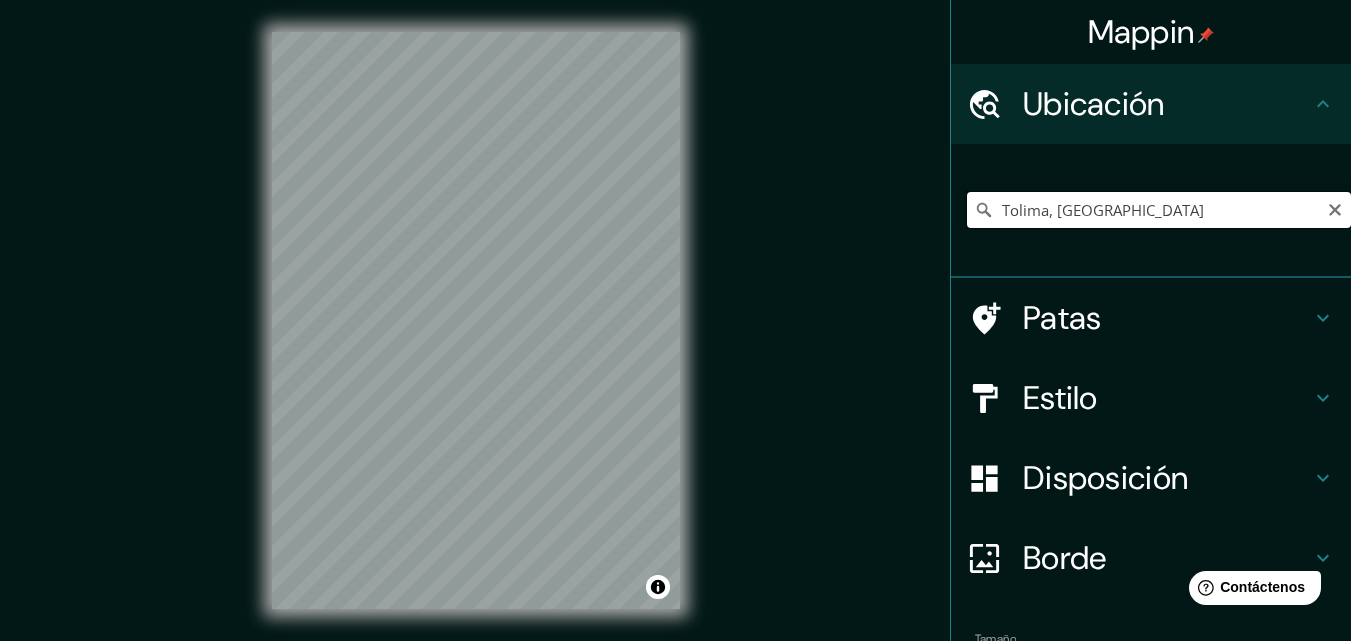 click on "Tolima, [GEOGRAPHIC_DATA]" at bounding box center (1159, 210) 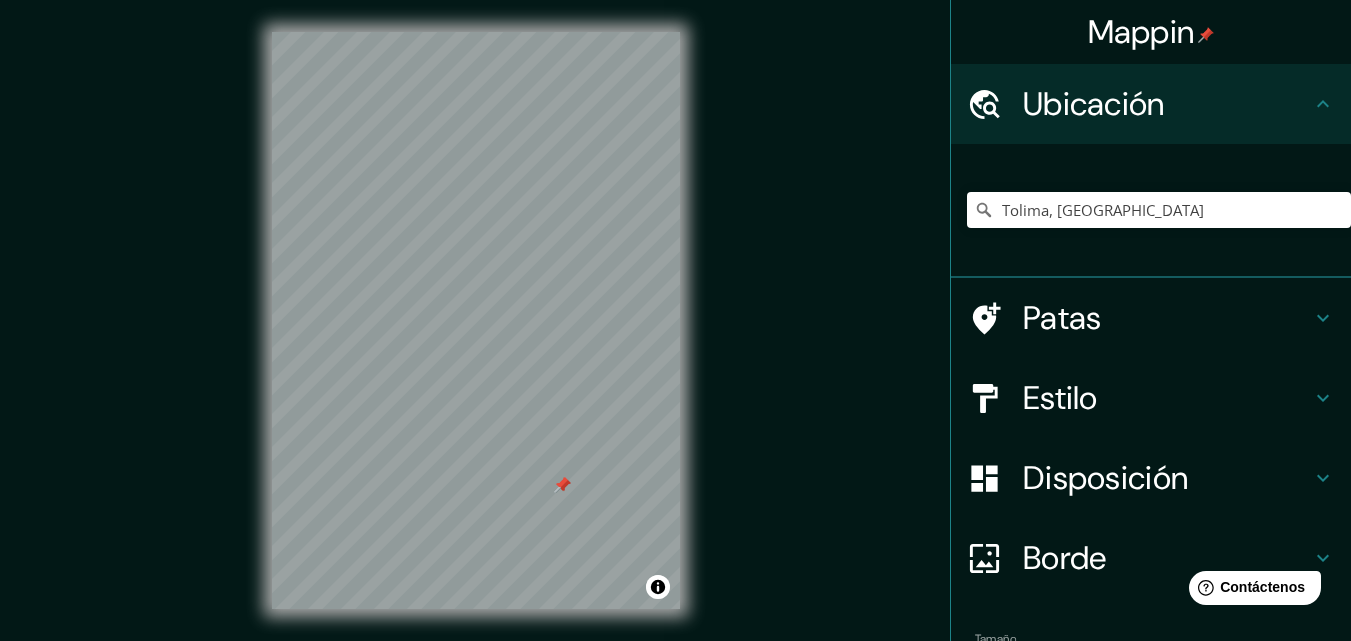 click on "Estilo" at bounding box center [1060, 398] 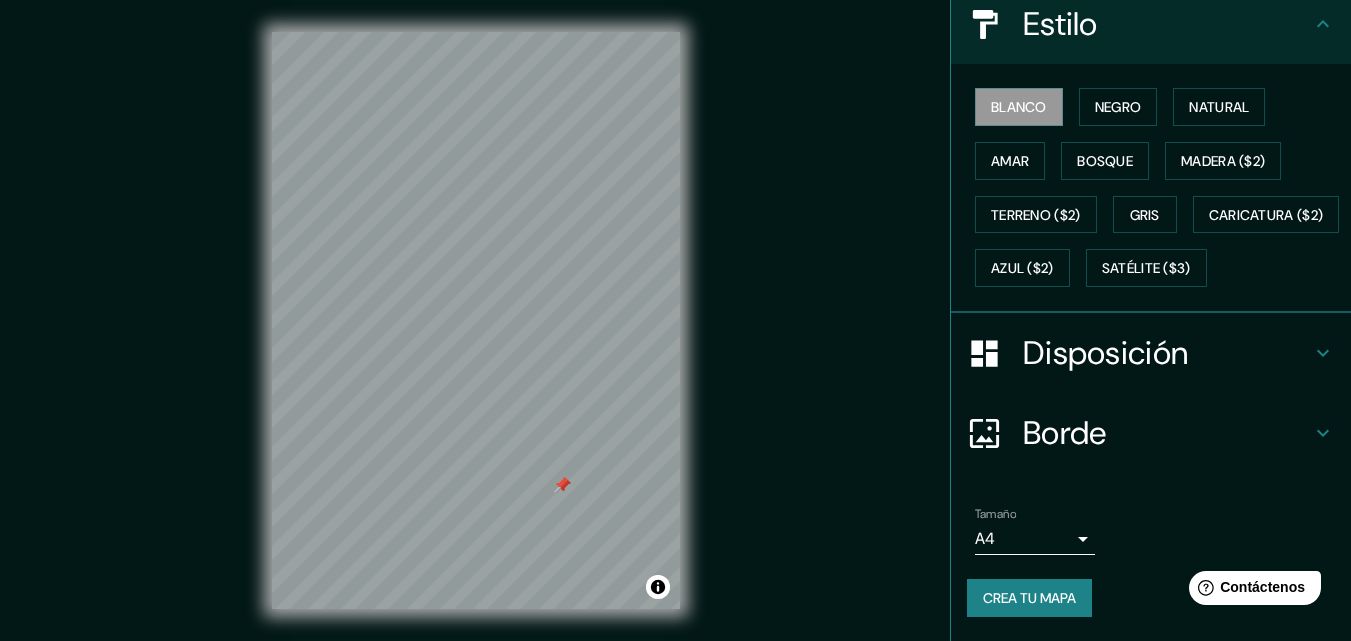 scroll, scrollTop: 295, scrollLeft: 0, axis: vertical 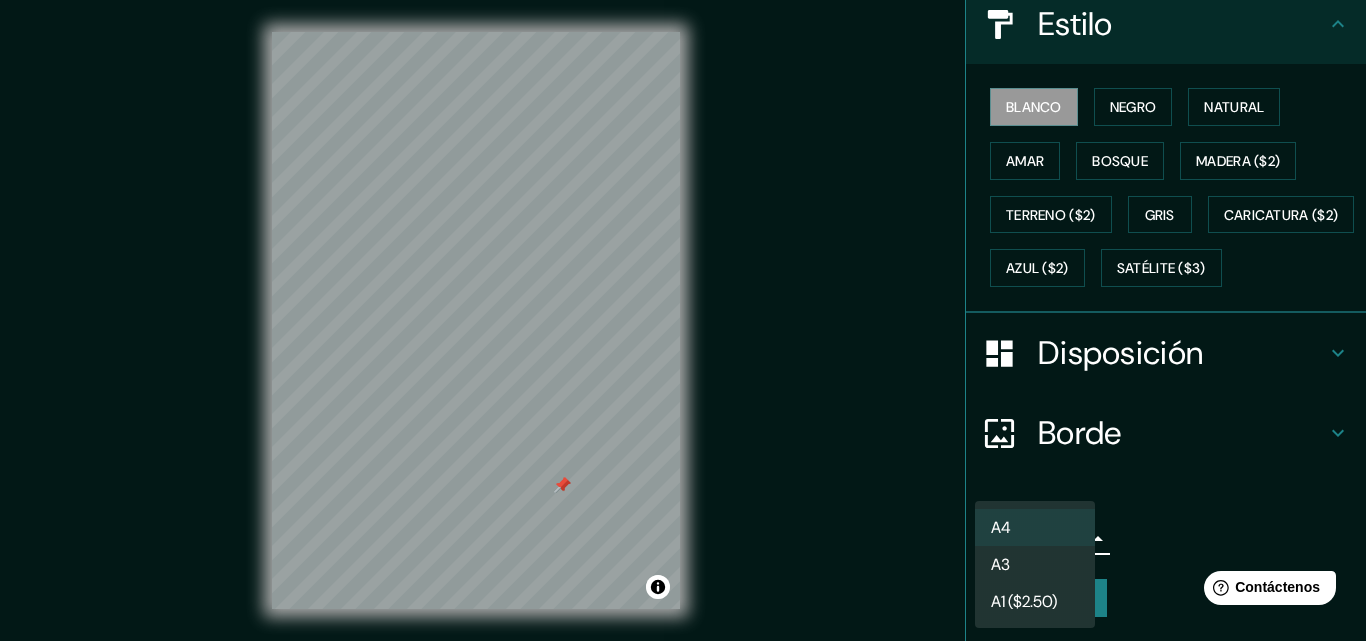 click on "A3" at bounding box center [1035, 564] 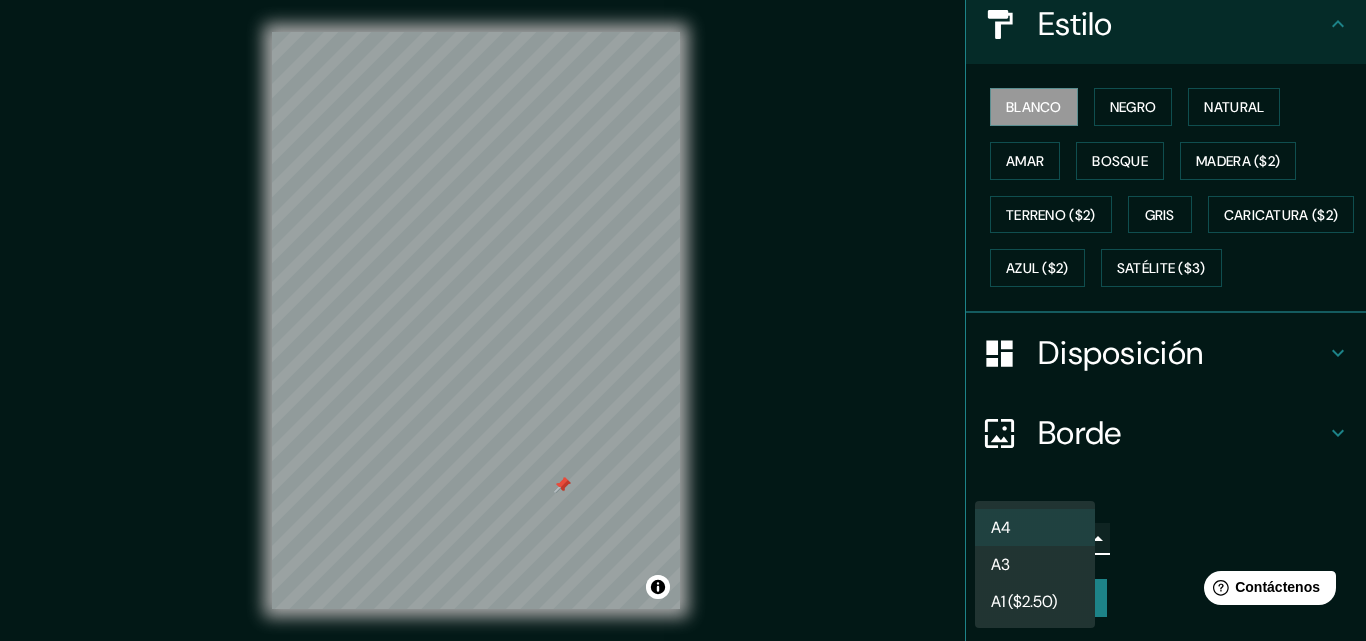 type on "a4" 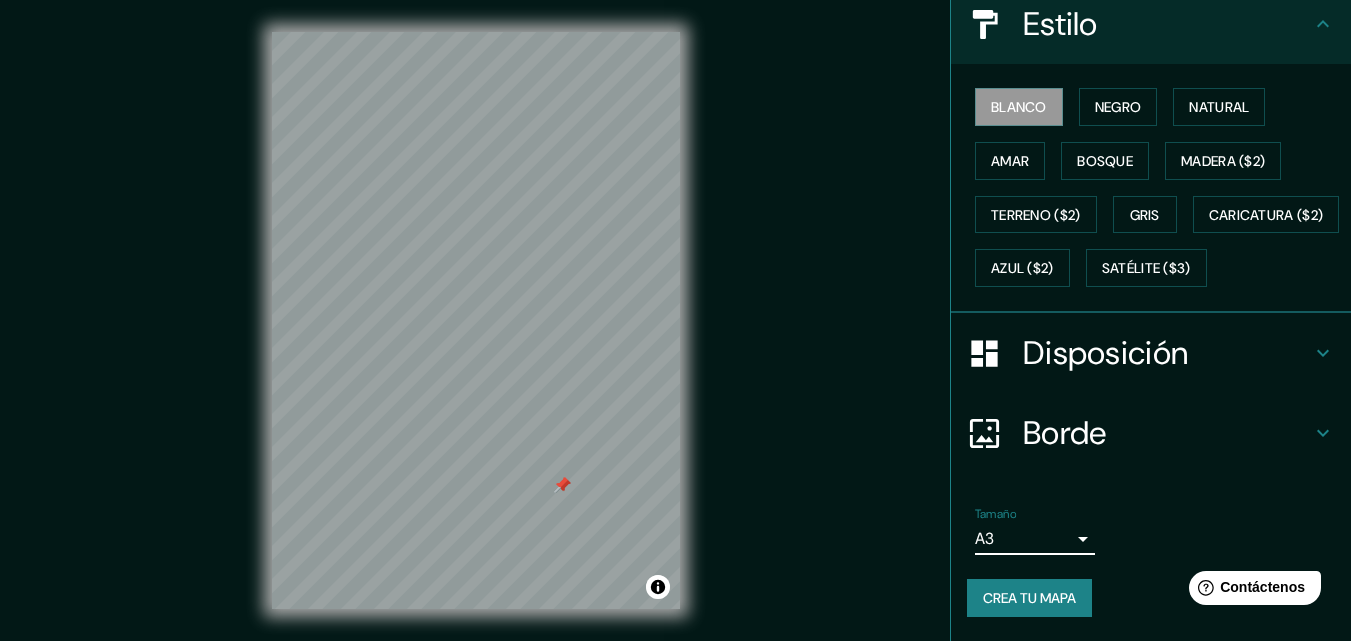 click on "Crea tu mapa" at bounding box center [1029, 598] 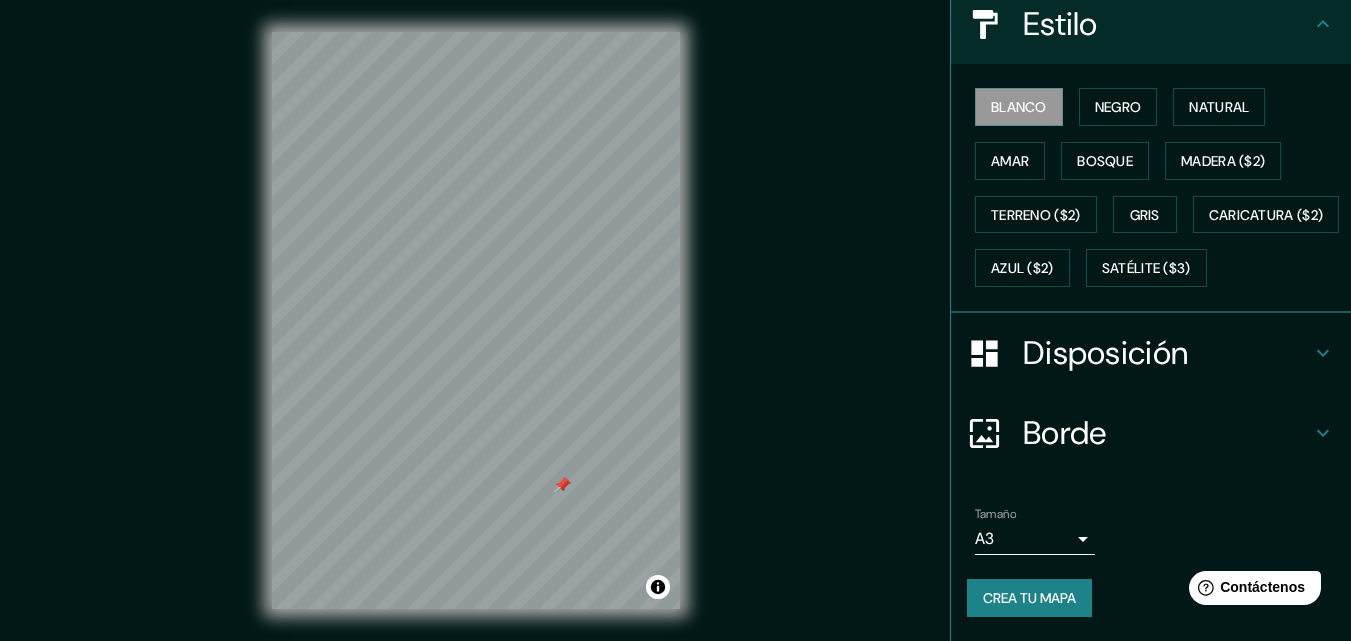 click 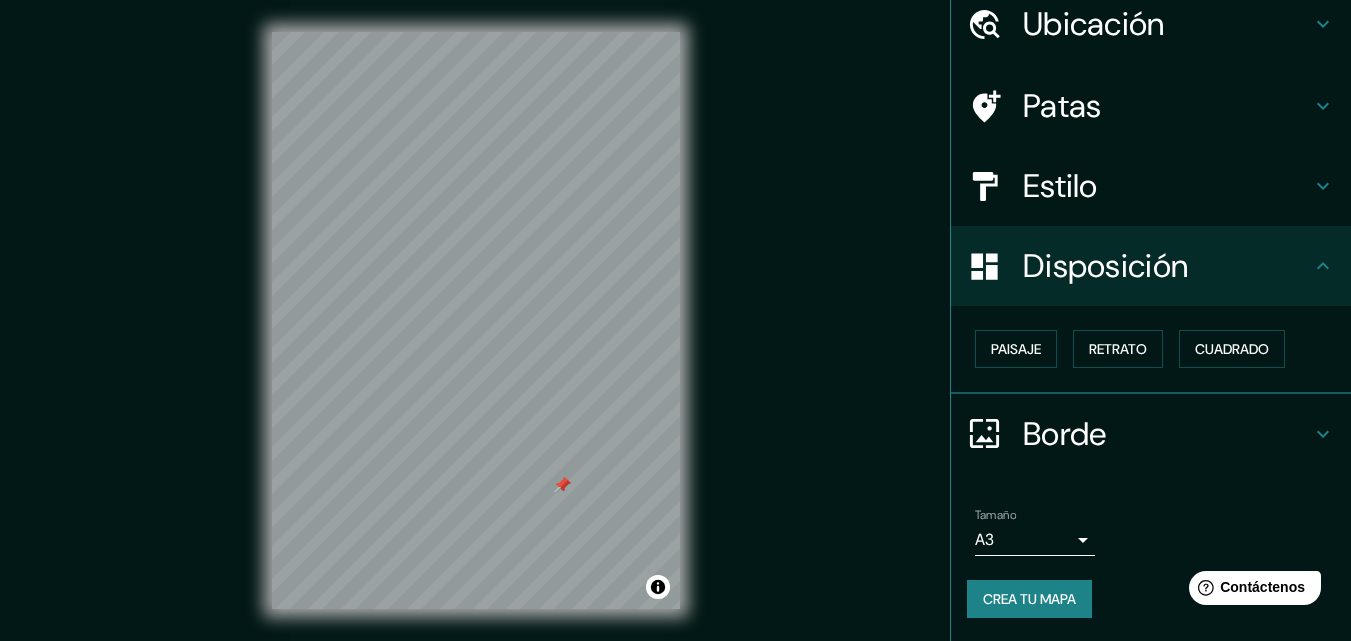 scroll, scrollTop: 80, scrollLeft: 0, axis: vertical 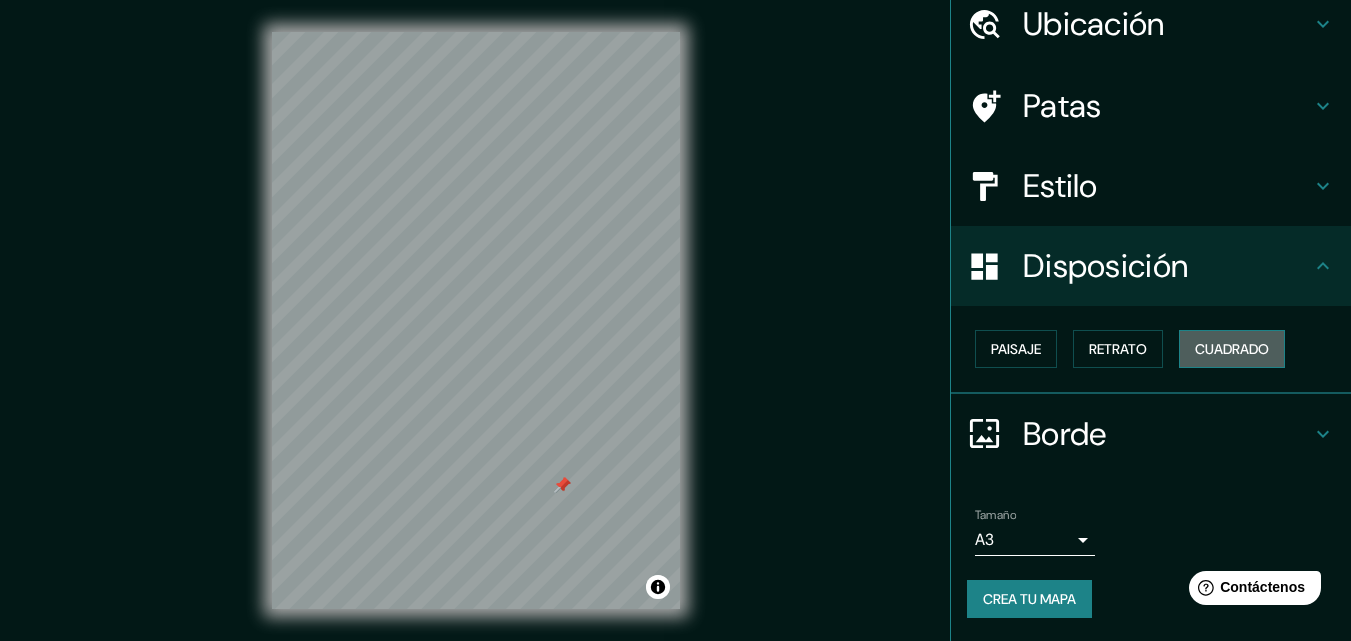 click on "Cuadrado" at bounding box center (1232, 349) 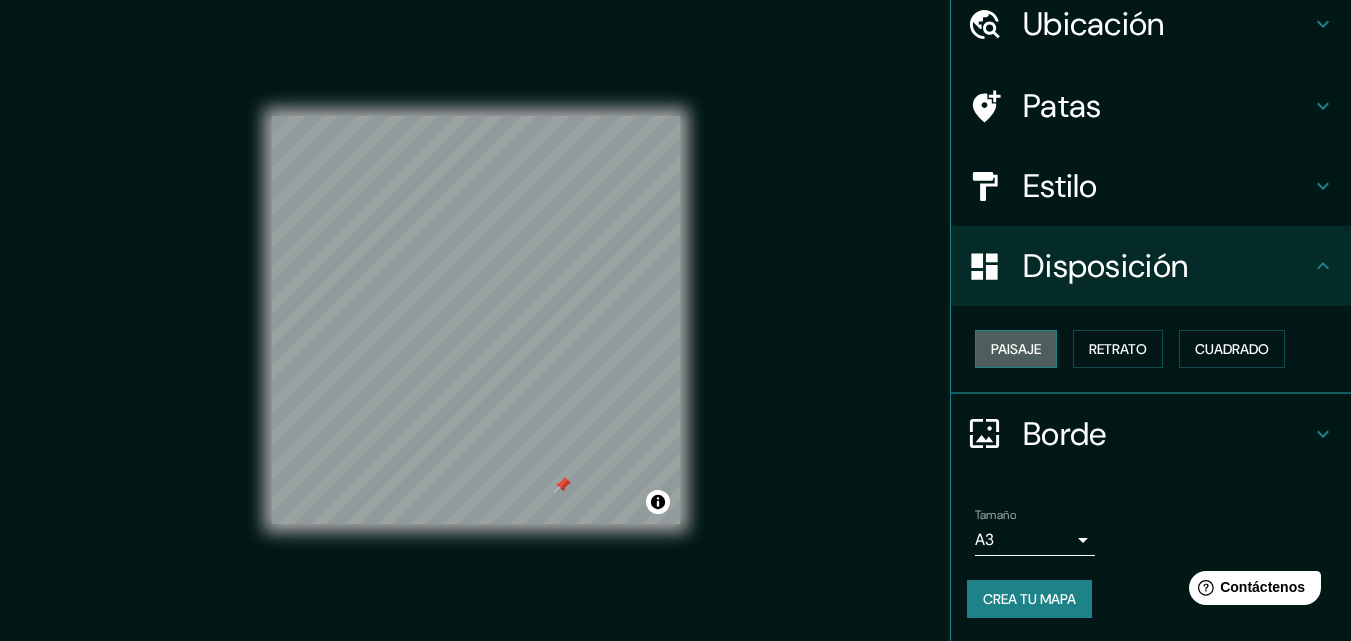 click on "Paisaje" at bounding box center (1016, 349) 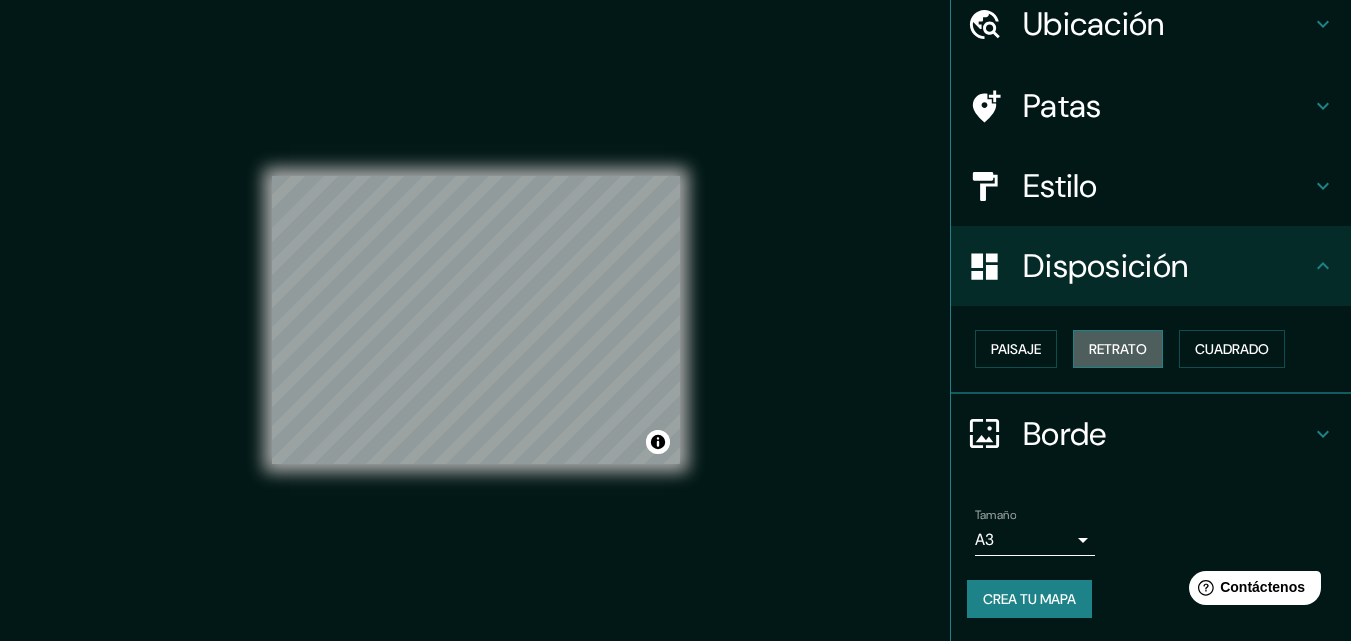 click on "Retrato" at bounding box center [1118, 349] 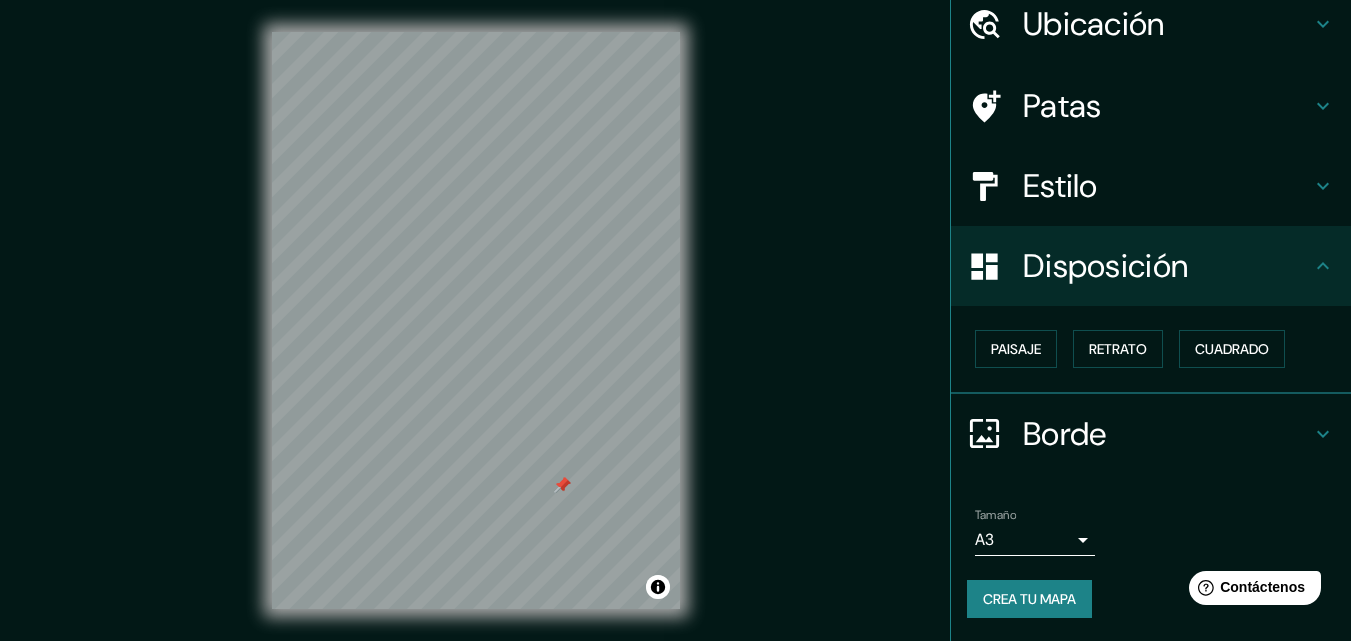 scroll, scrollTop: 32, scrollLeft: 0, axis: vertical 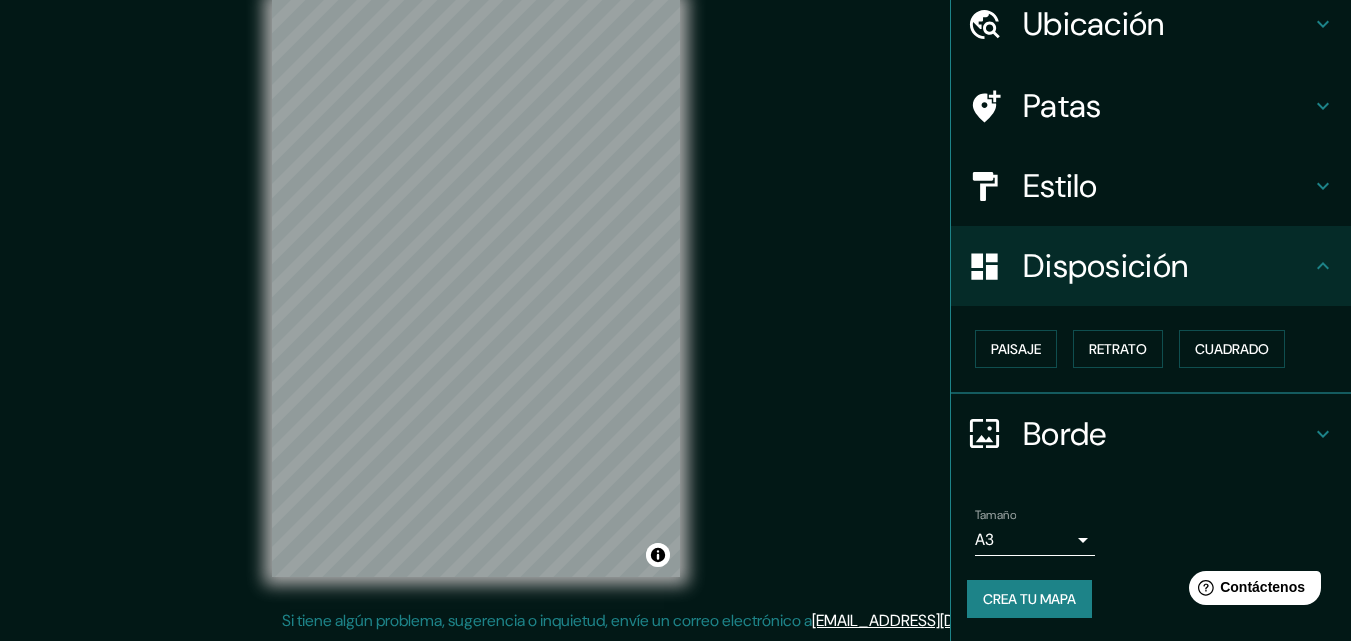 click on "Mappin Ubicación Tolima, [GEOGRAPHIC_DATA] Patas Estilo Disposición Paisaje Retrato Cuadrado Borde Elige un borde.  Consejo  : puedes opacar las capas del marco para crear efectos geniales. Ninguno Simple Transparente Elegante Tamaño A3 a4 Crea tu mapa © Mapbox    © OpenStreetMap    Mejorar este mapa Si tiene algún problema, sugerencia o inquietud, envíe un correo electrónico a  [EMAIL_ADDRESS][DOMAIN_NAME]  .   . ." at bounding box center [675, 304] 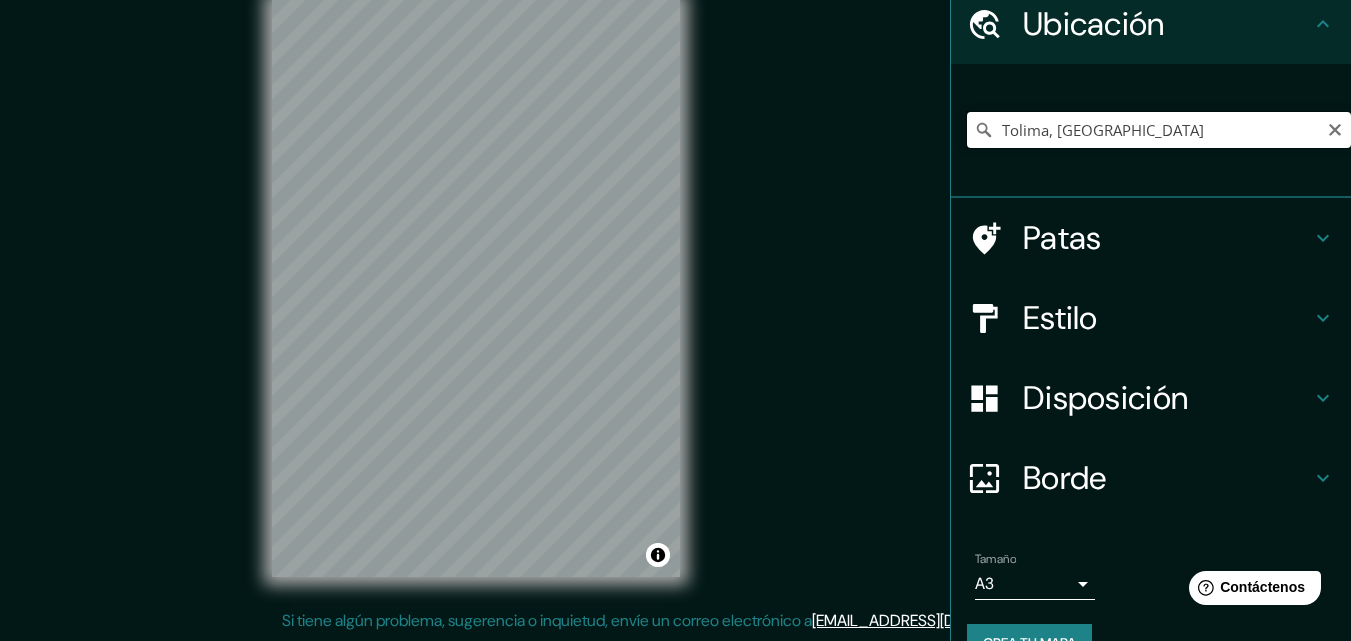 drag, startPoint x: 1119, startPoint y: 132, endPoint x: 958, endPoint y: 136, distance: 161.04968 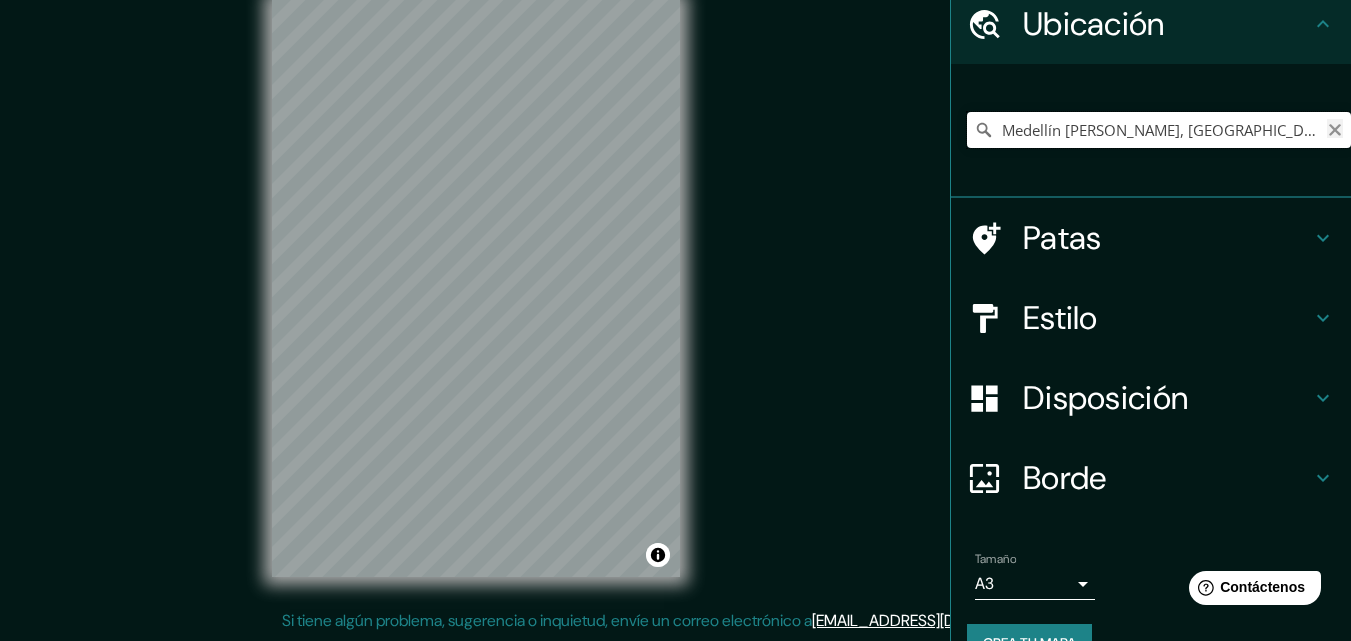 type on "Medellín [PERSON_NAME], [GEOGRAPHIC_DATA], [GEOGRAPHIC_DATA]" 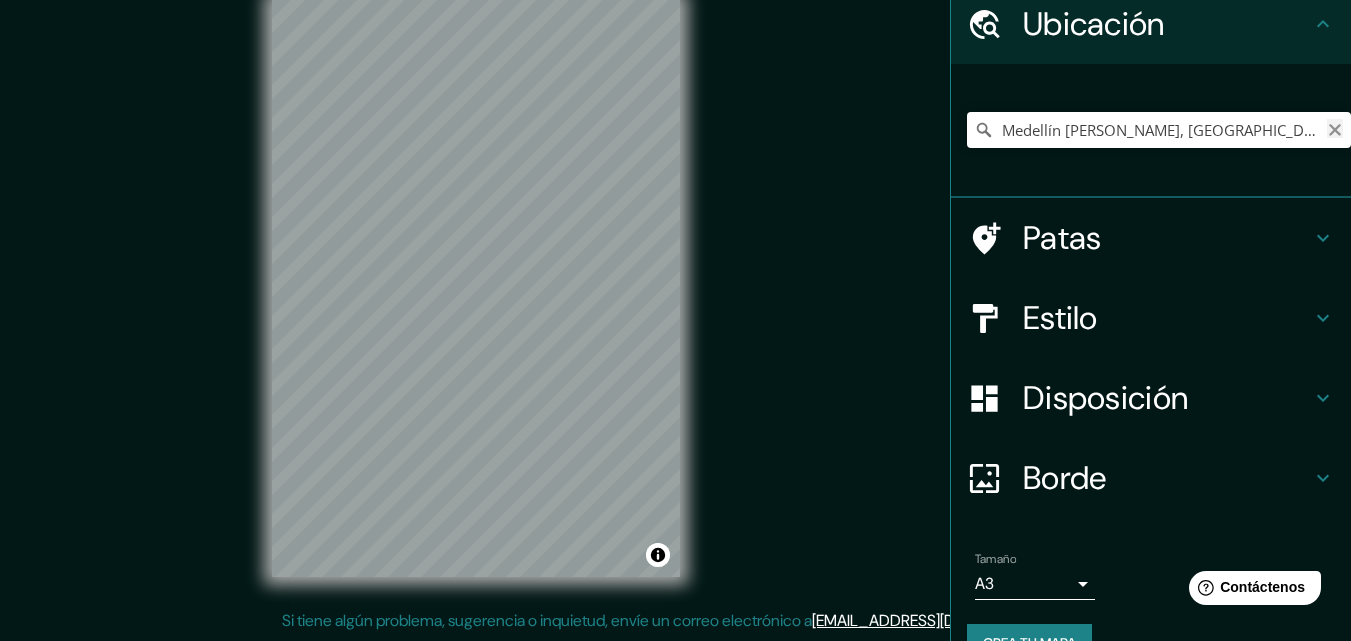 click 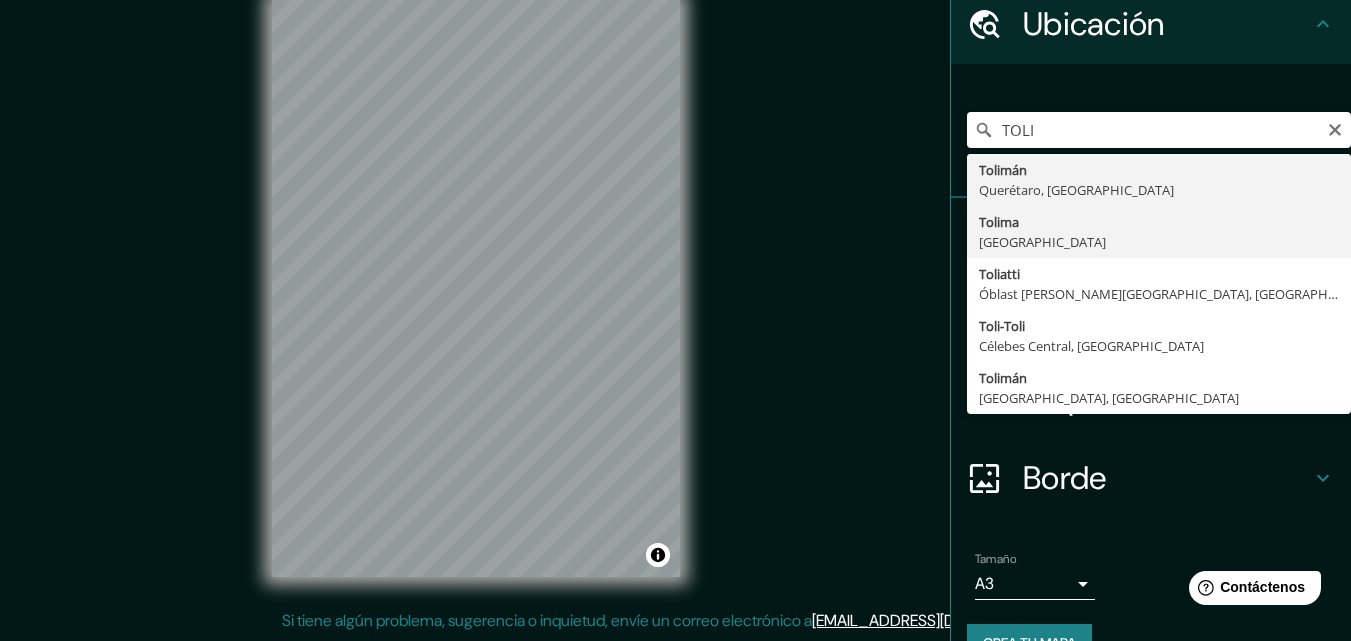 type on "Tolima, [GEOGRAPHIC_DATA]" 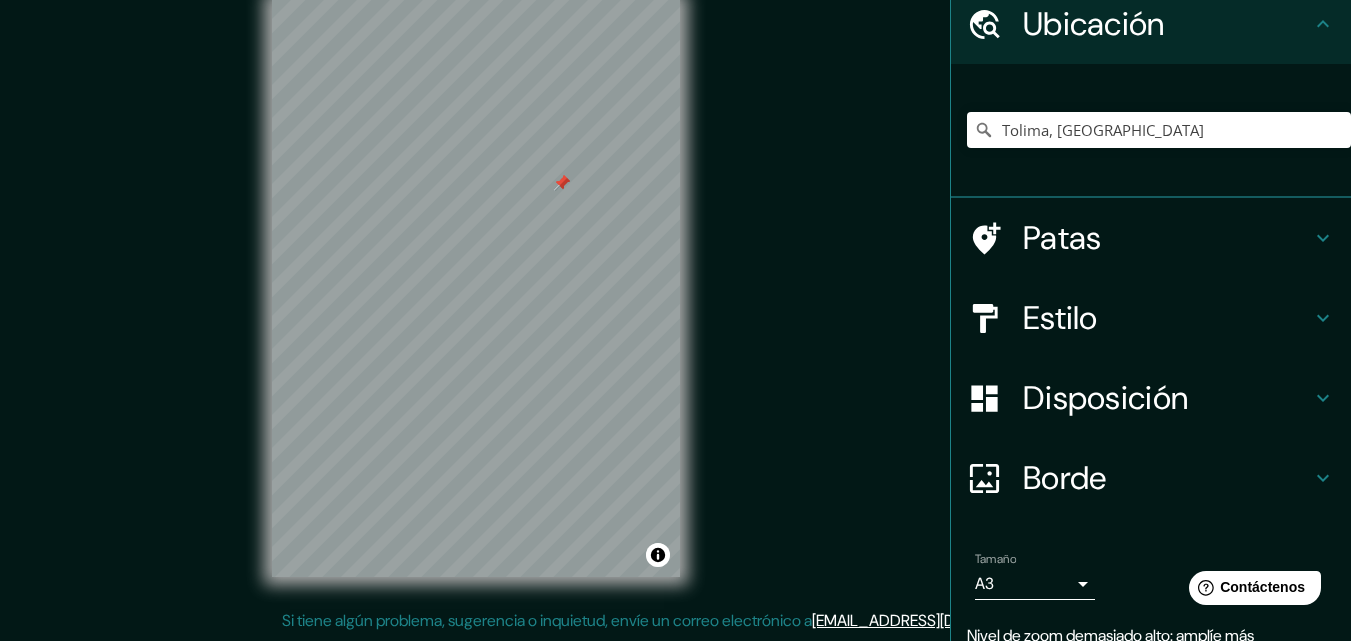 click on "Patas" at bounding box center [1167, 238] 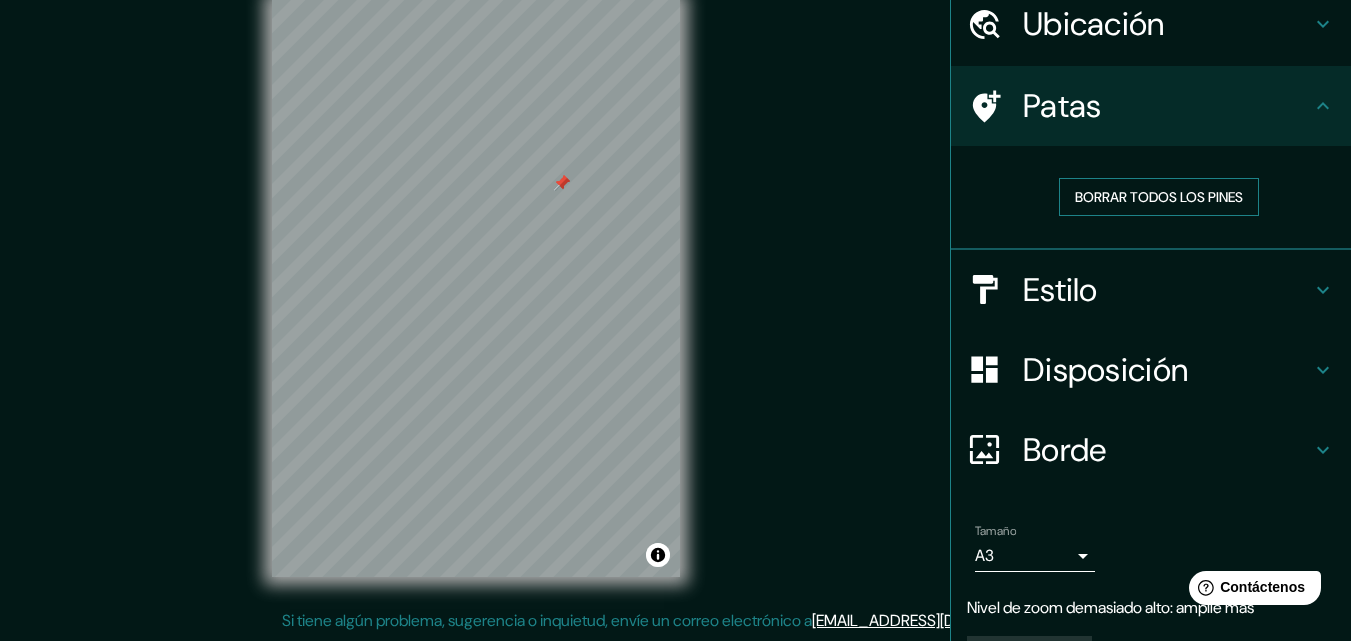 click on "Borrar todos los pines" at bounding box center (1159, 197) 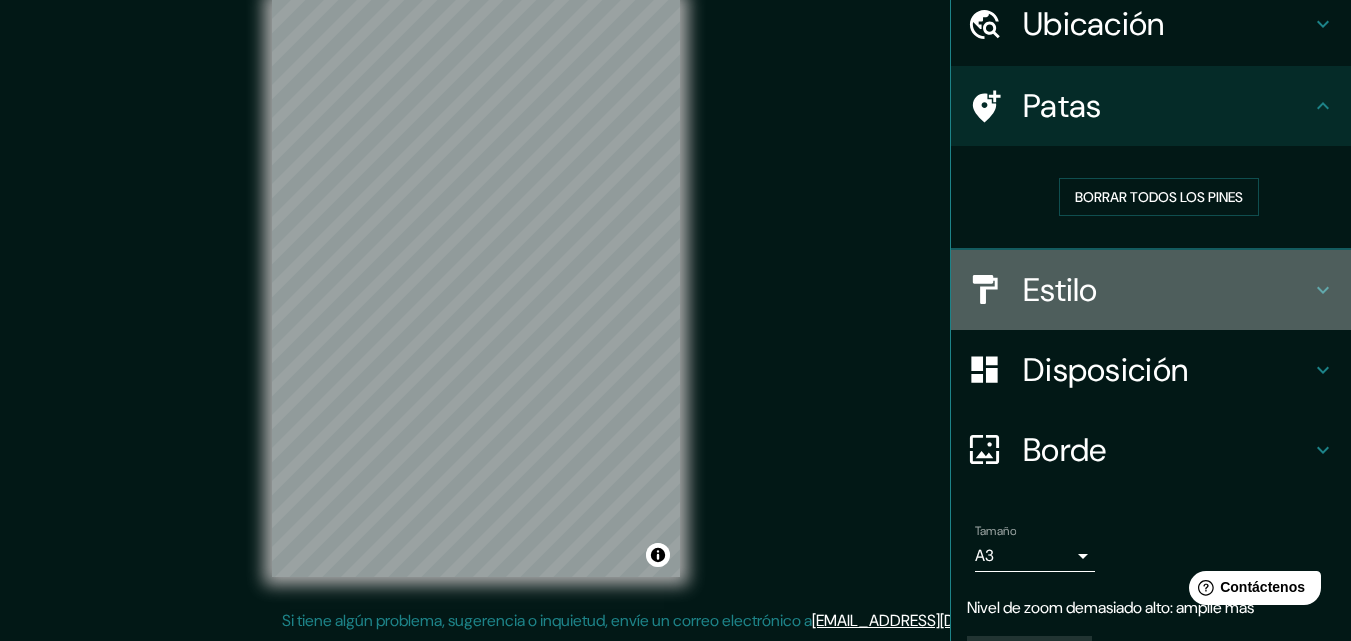 click on "Estilo" at bounding box center [1167, 290] 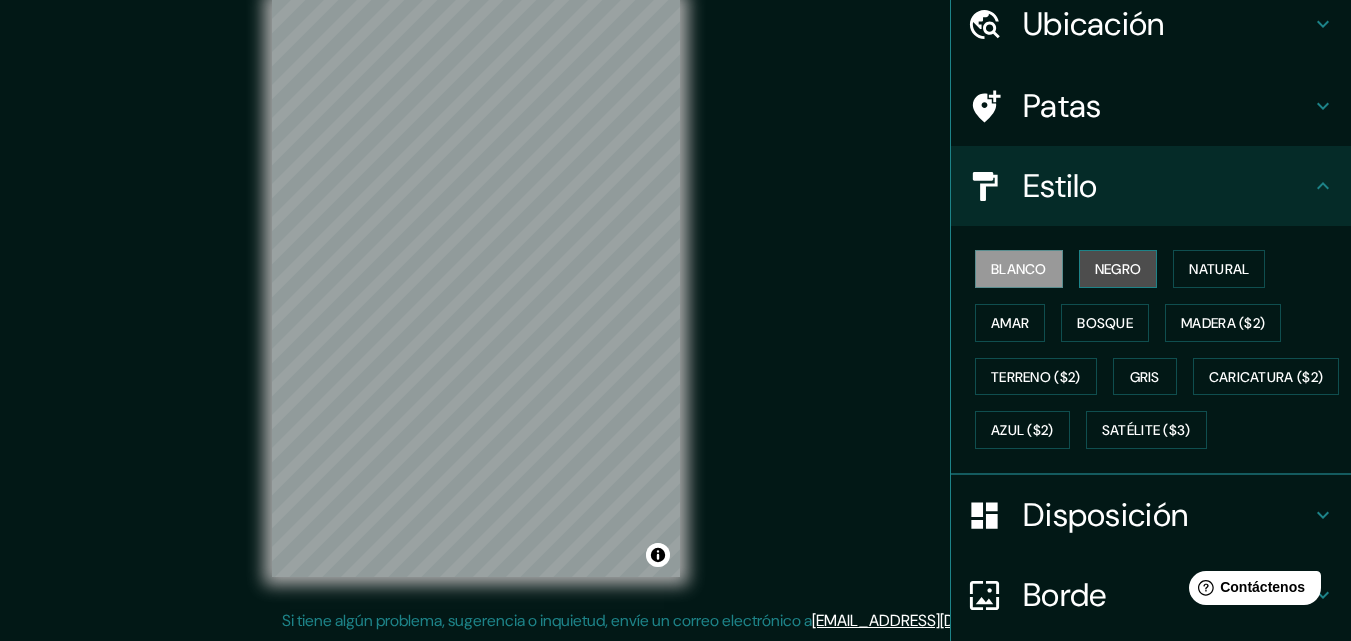 click on "Negro" at bounding box center [1118, 269] 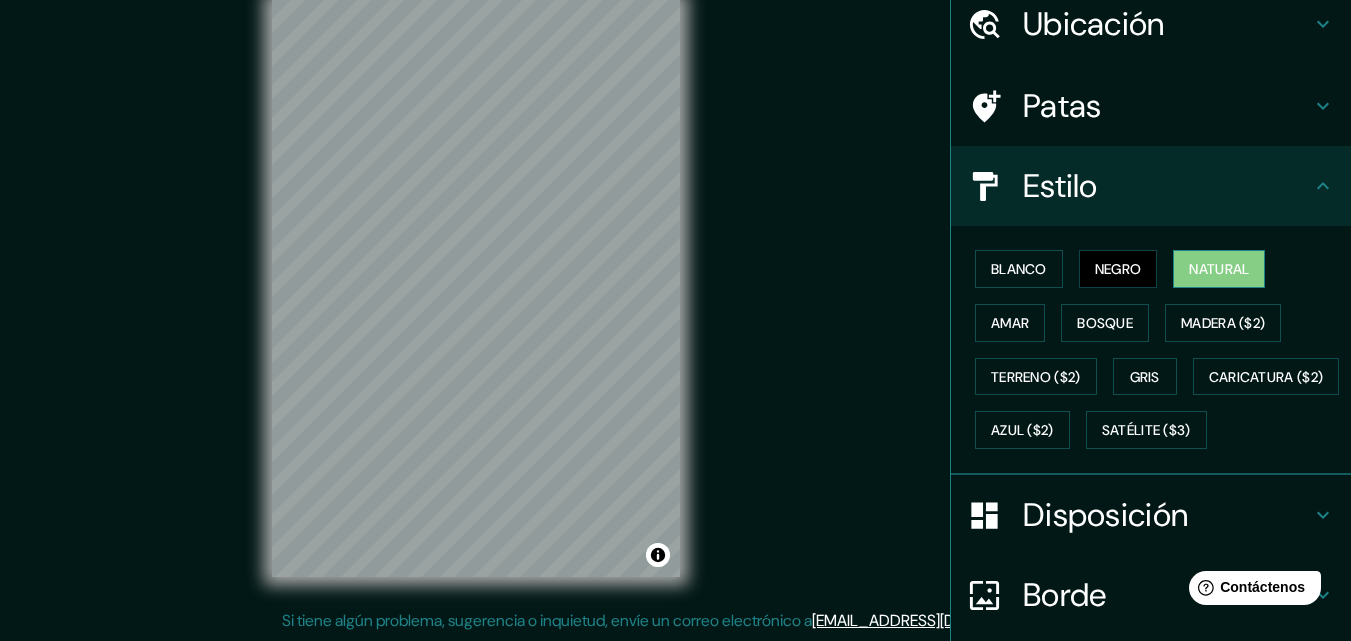 click on "Natural" at bounding box center [1219, 269] 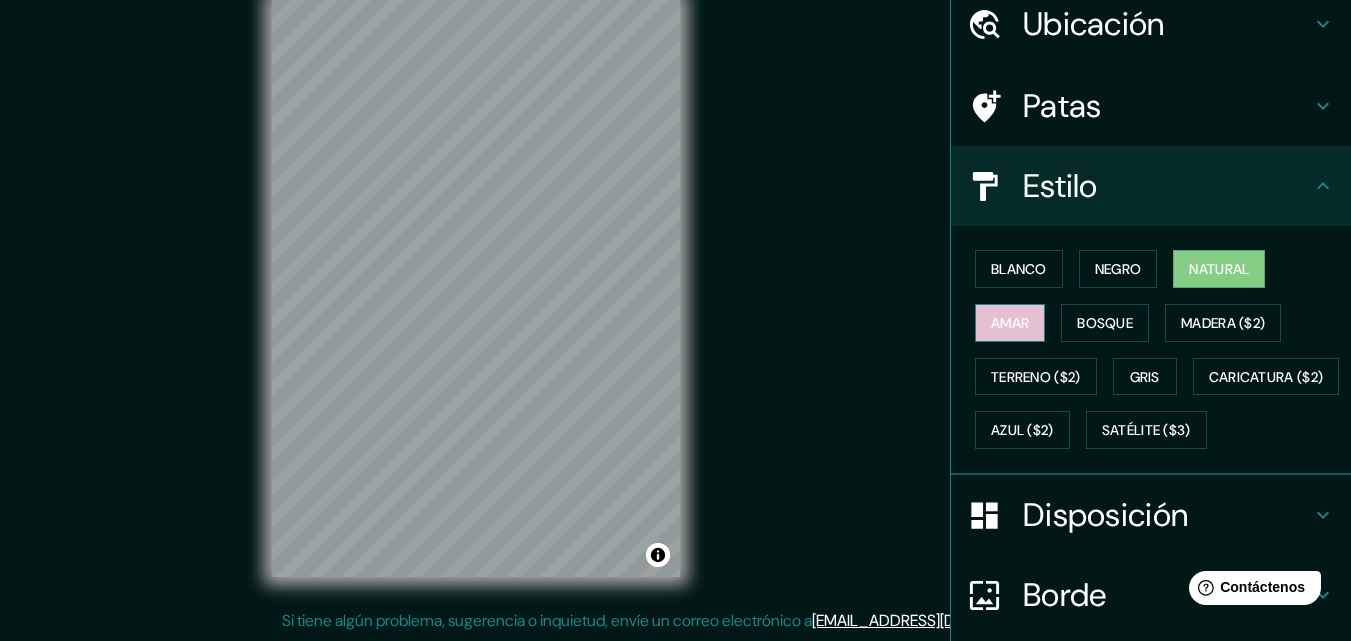 click on "Amar" at bounding box center [1010, 323] 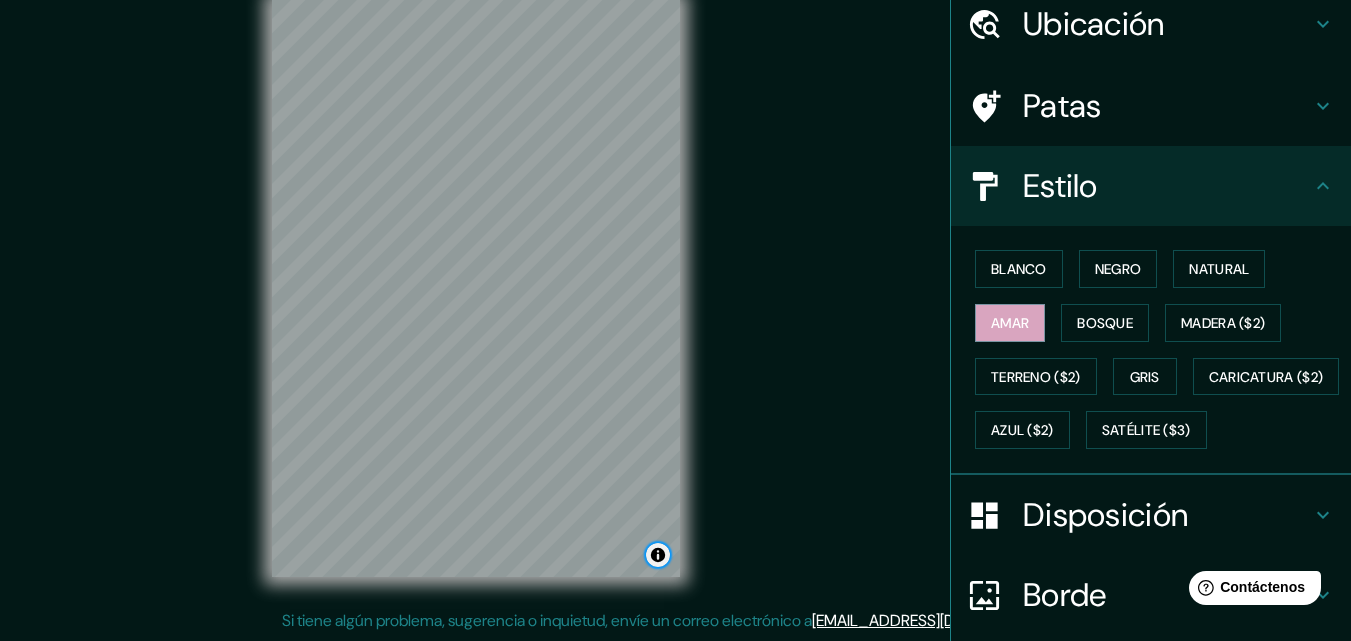 click at bounding box center [658, 555] 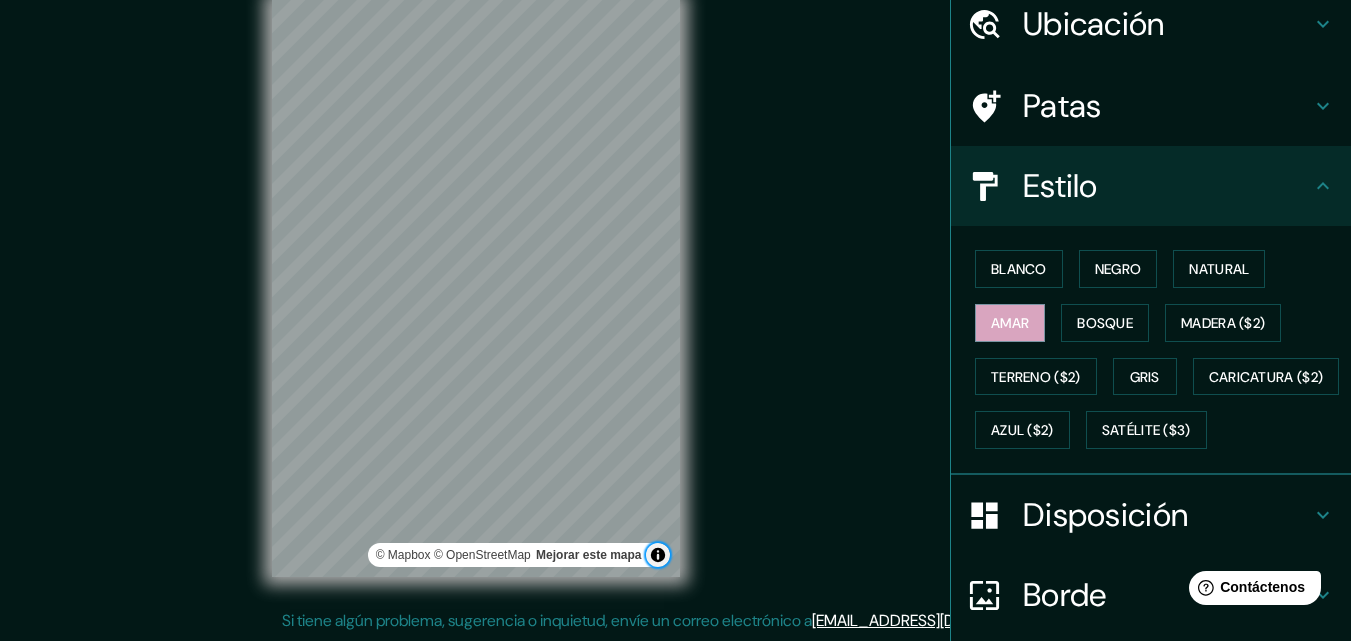 click at bounding box center [658, 555] 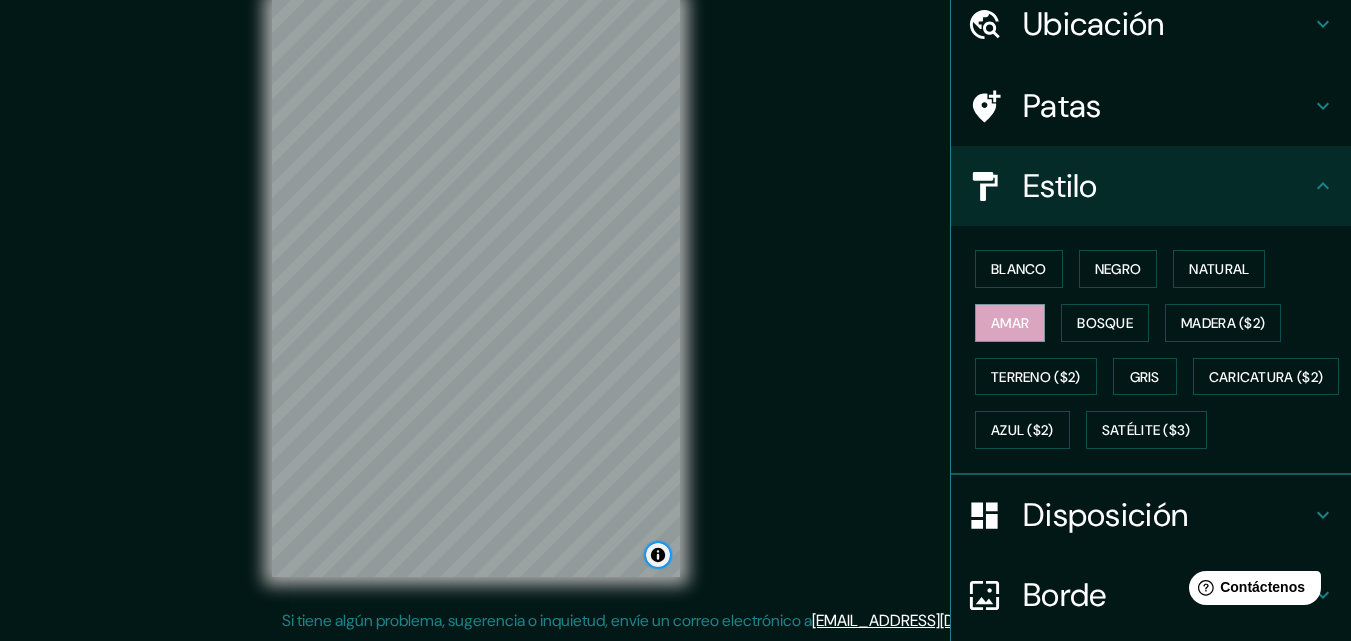 click at bounding box center (658, 555) 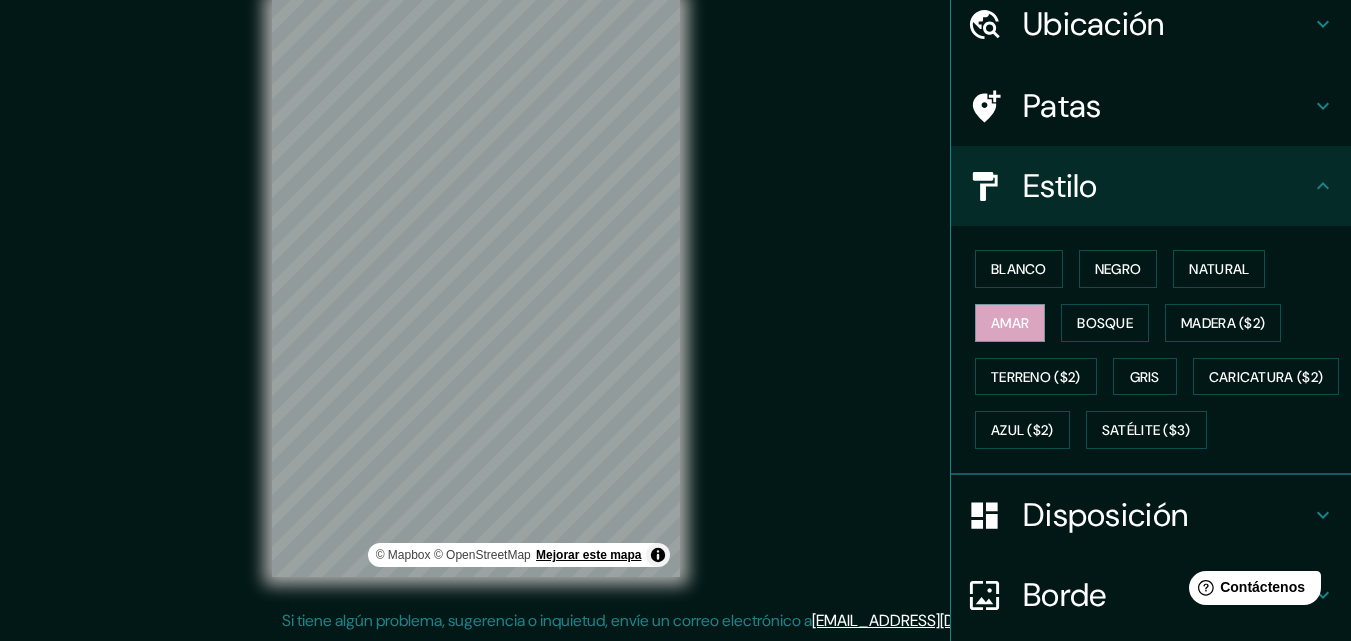 click on "Mejorar este mapa" at bounding box center (588, 555) 